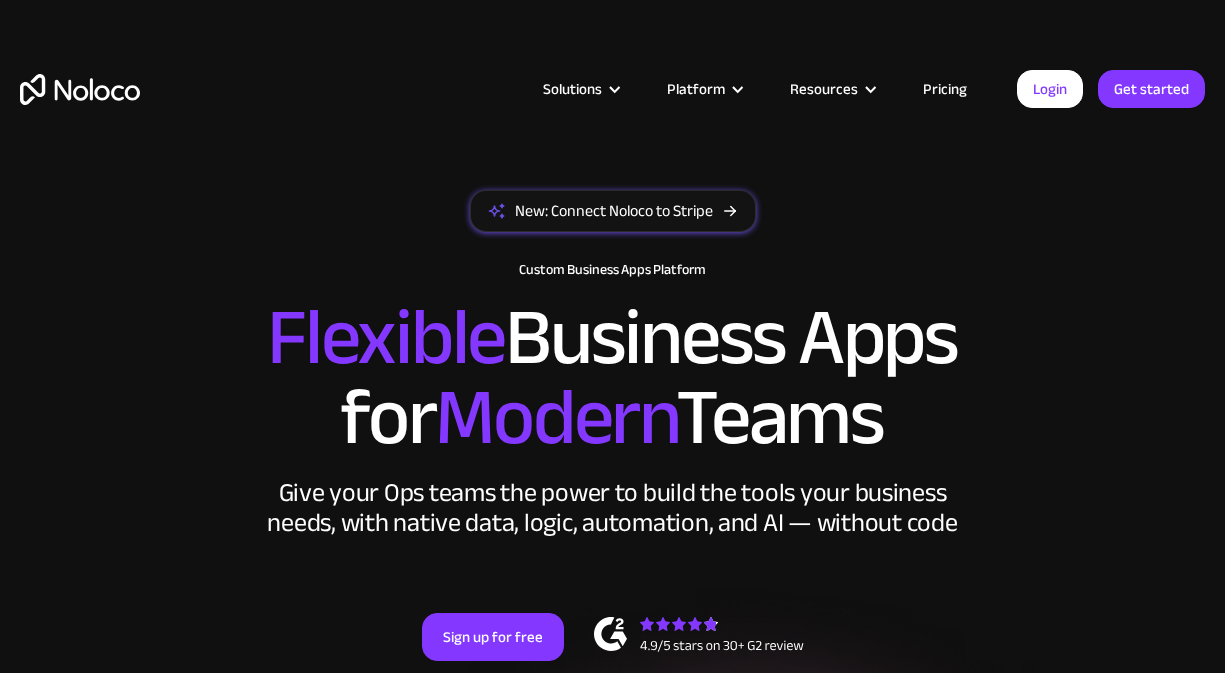 scroll, scrollTop: 0, scrollLeft: 0, axis: both 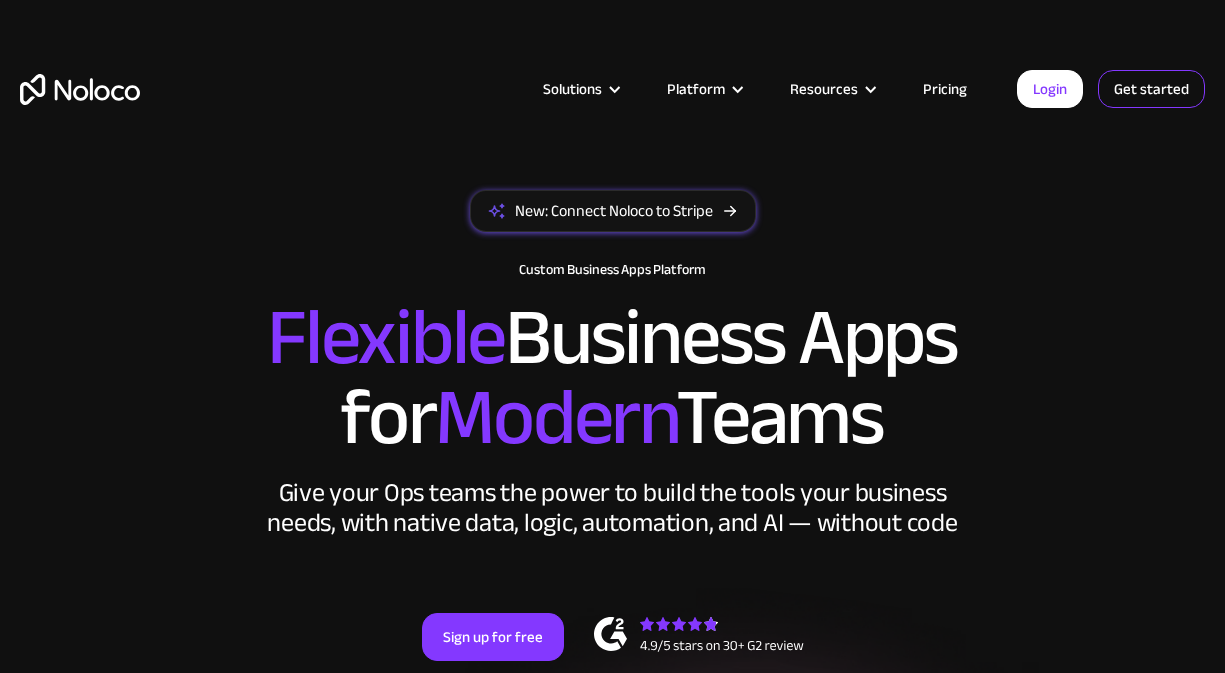 click on "Get started" at bounding box center (1151, 89) 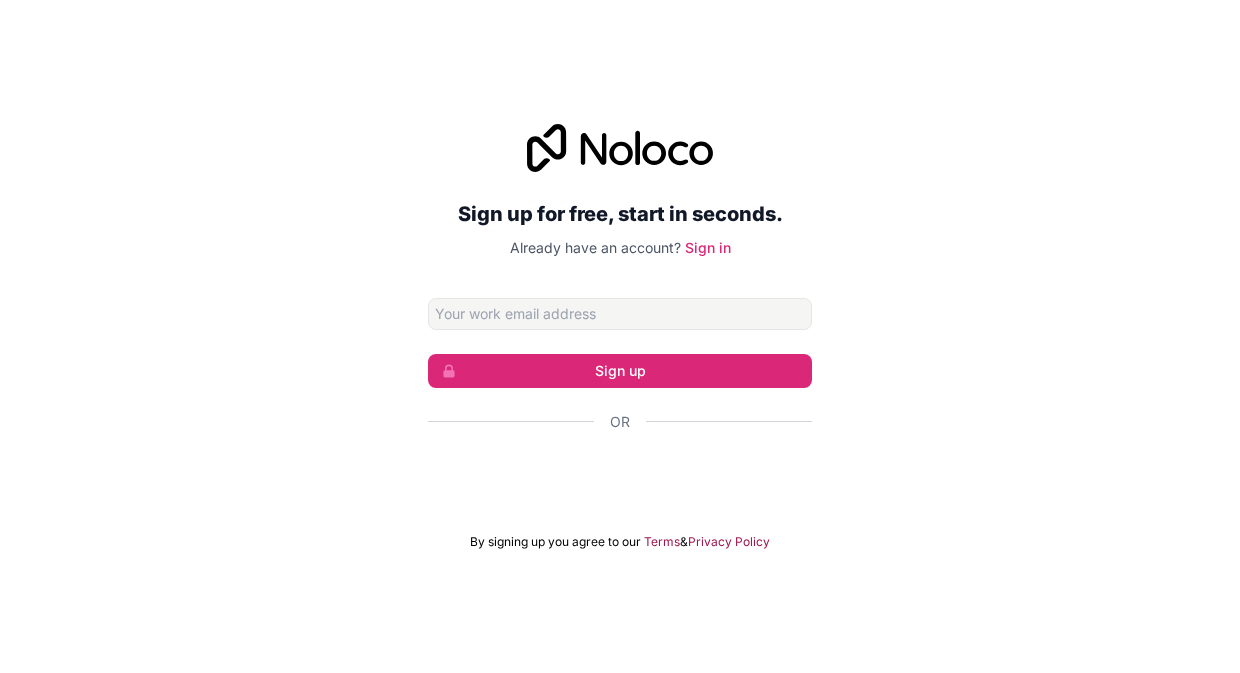 scroll, scrollTop: 0, scrollLeft: 0, axis: both 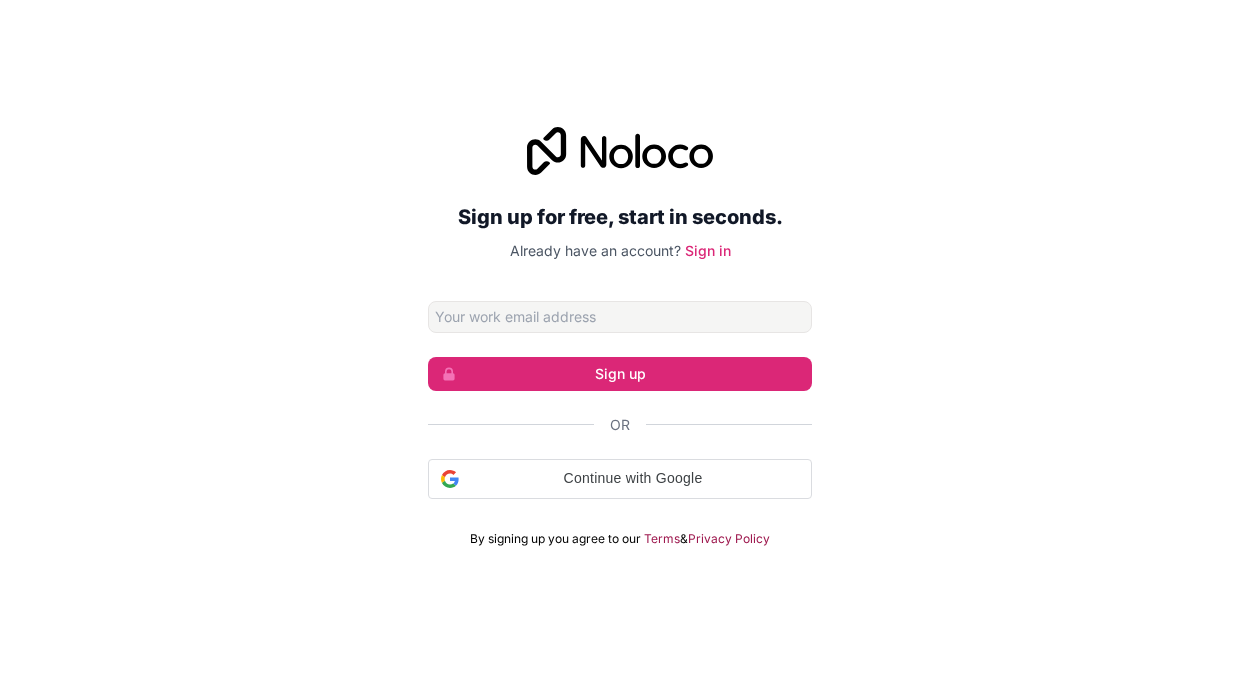 click at bounding box center [620, 317] 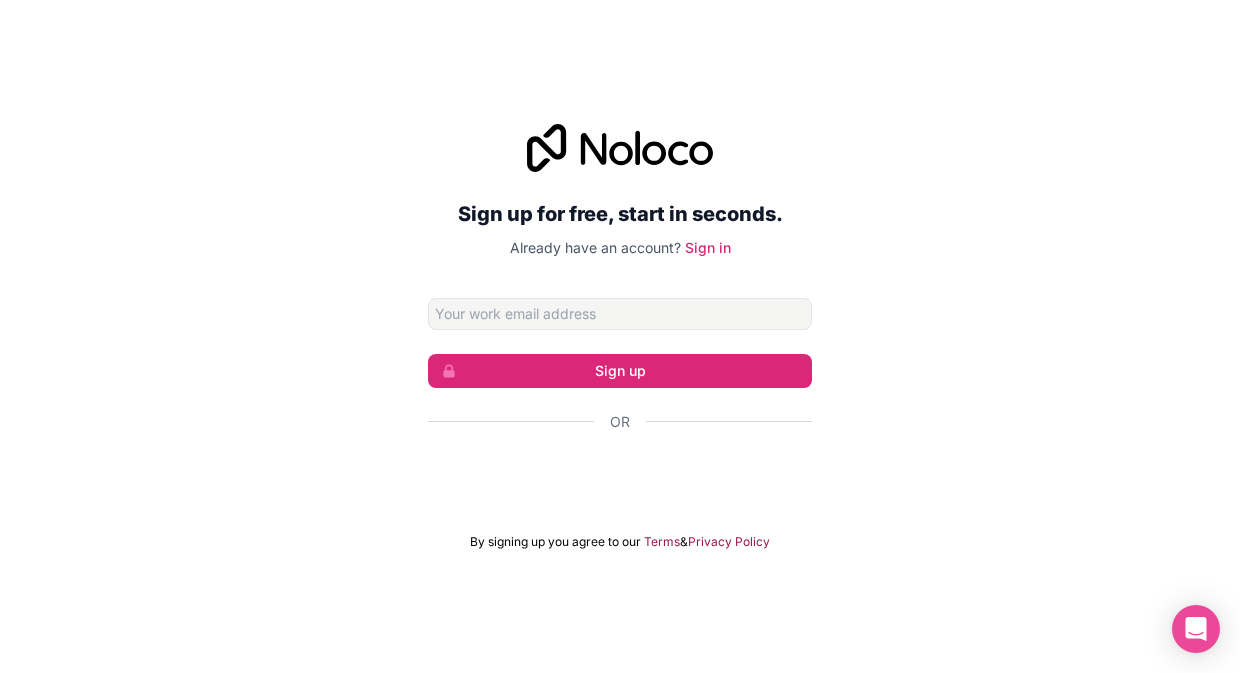 type on "[EMAIL]" 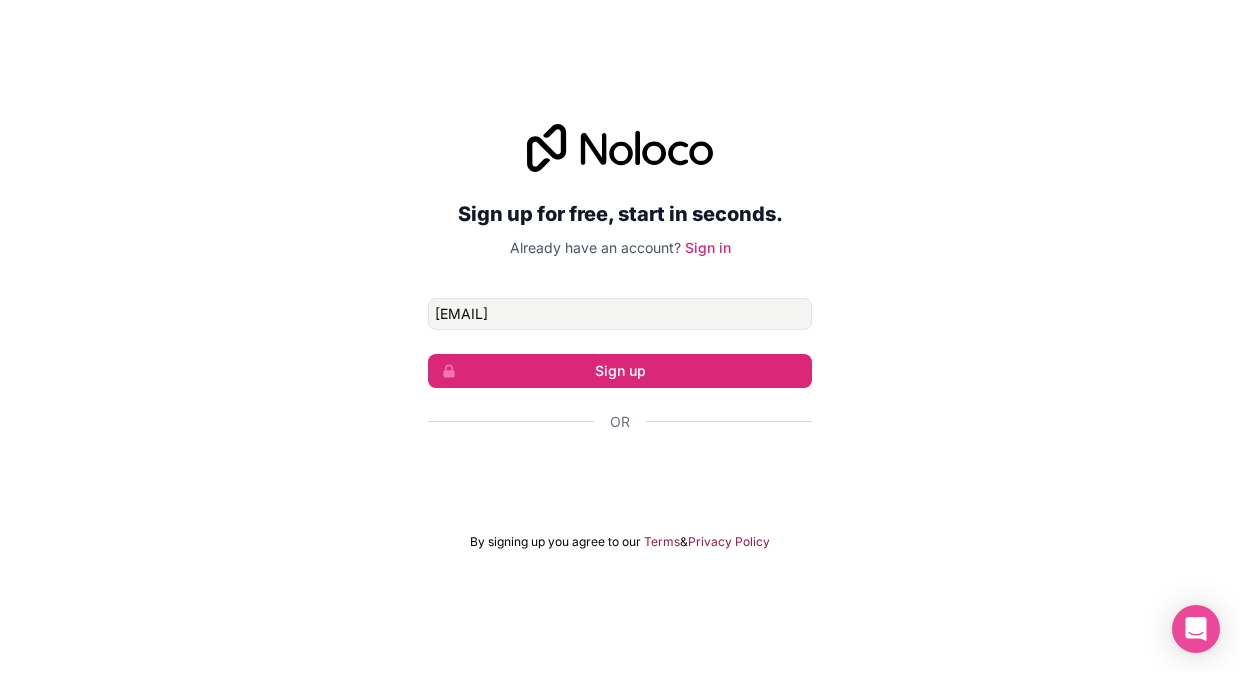 click on "Sign up for free, start in seconds. Already have an account? Sign in [EMAIL] Sign up Or By signing up you agree to our    Terms  &  Privacy Policy" at bounding box center (620, 337) 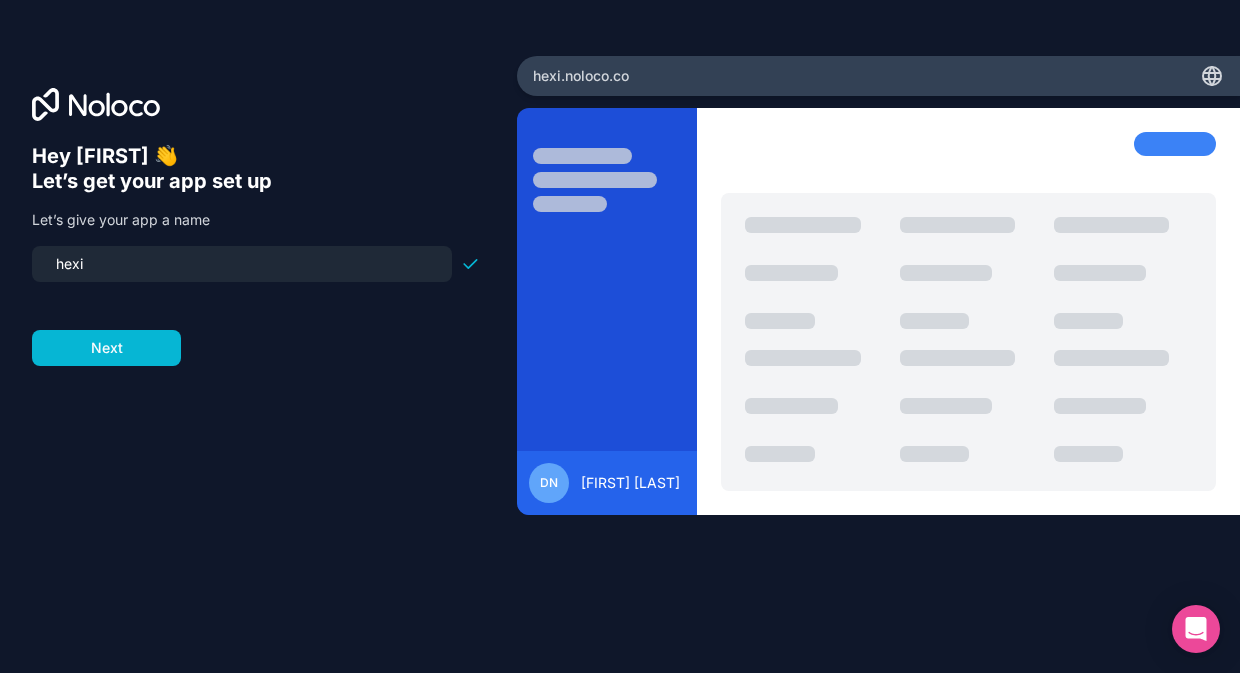 drag, startPoint x: 155, startPoint y: 259, endPoint x: -20, endPoint y: 259, distance: 175 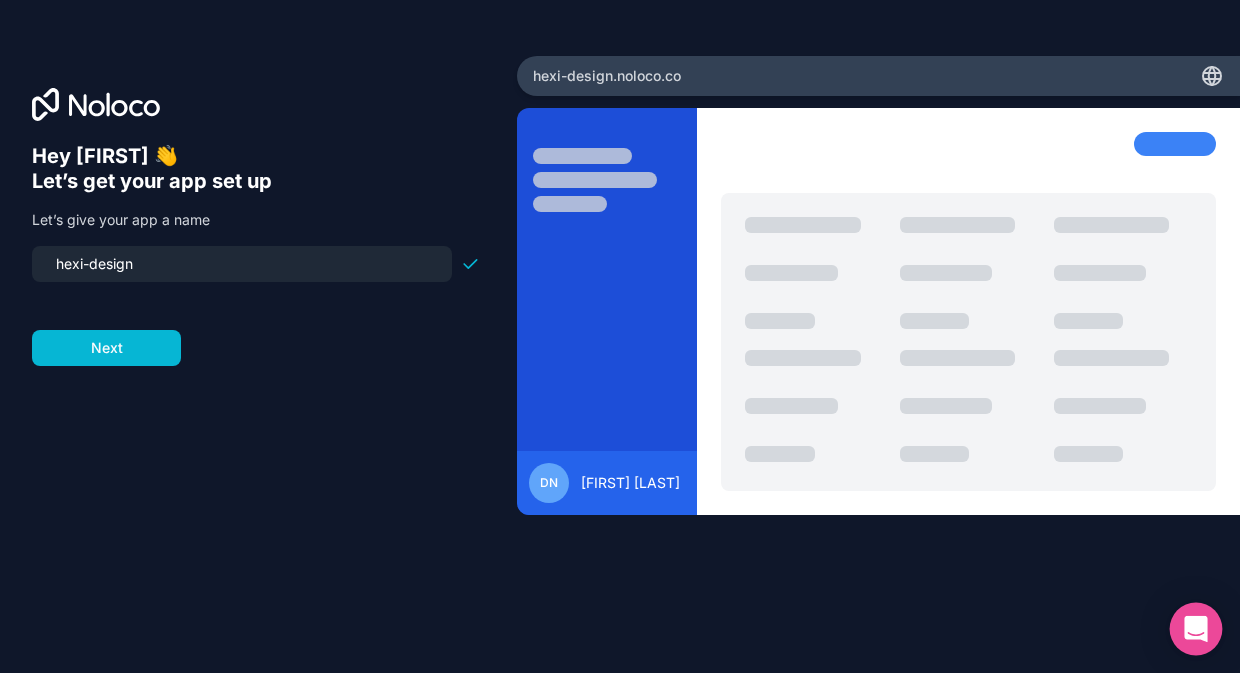 type on "hexi-design" 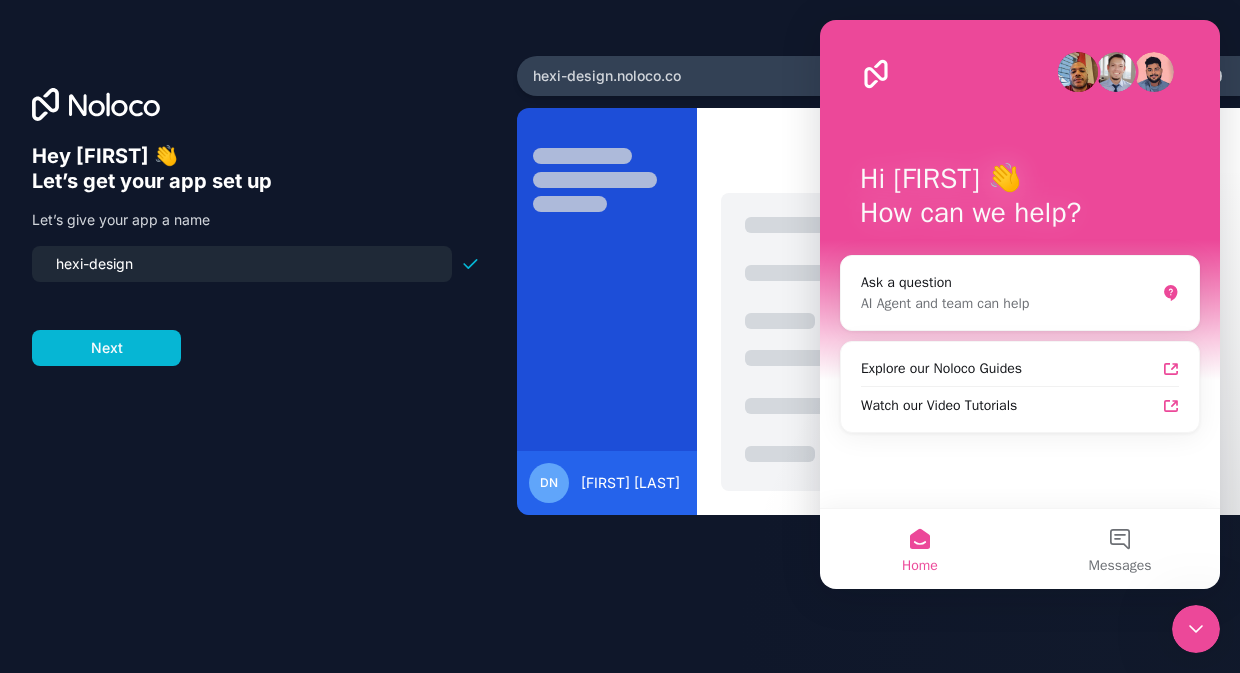 scroll, scrollTop: 0, scrollLeft: 0, axis: both 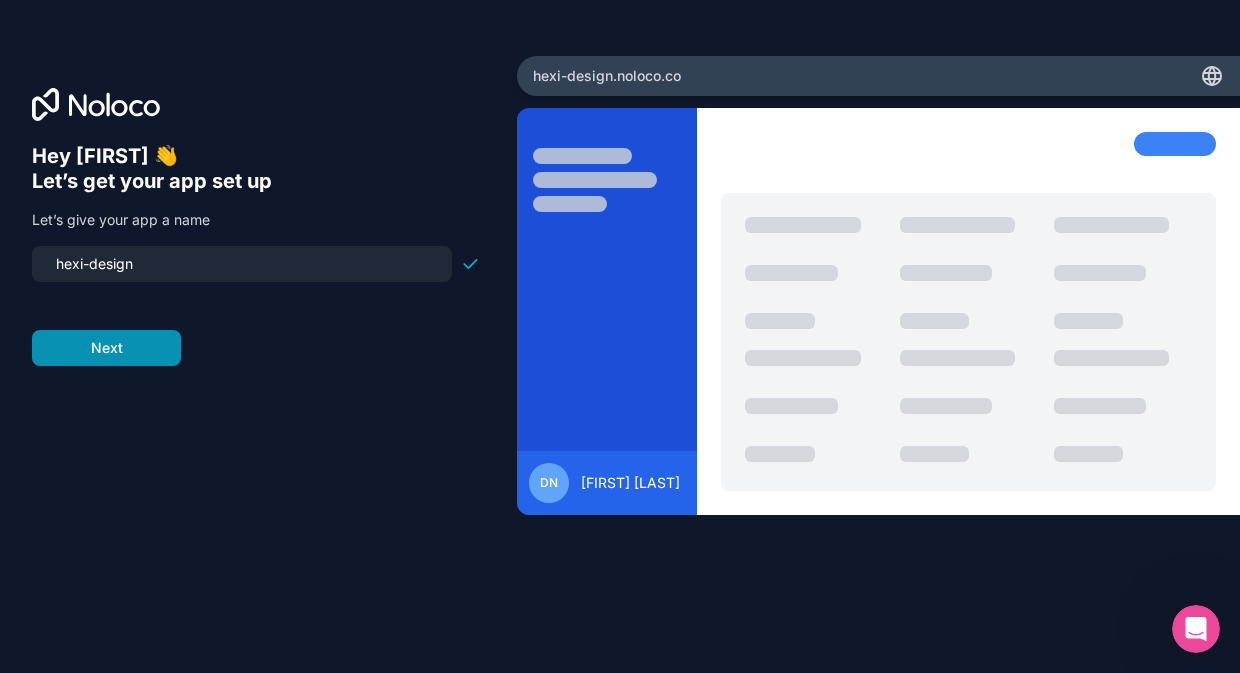click on "Next" at bounding box center [106, 348] 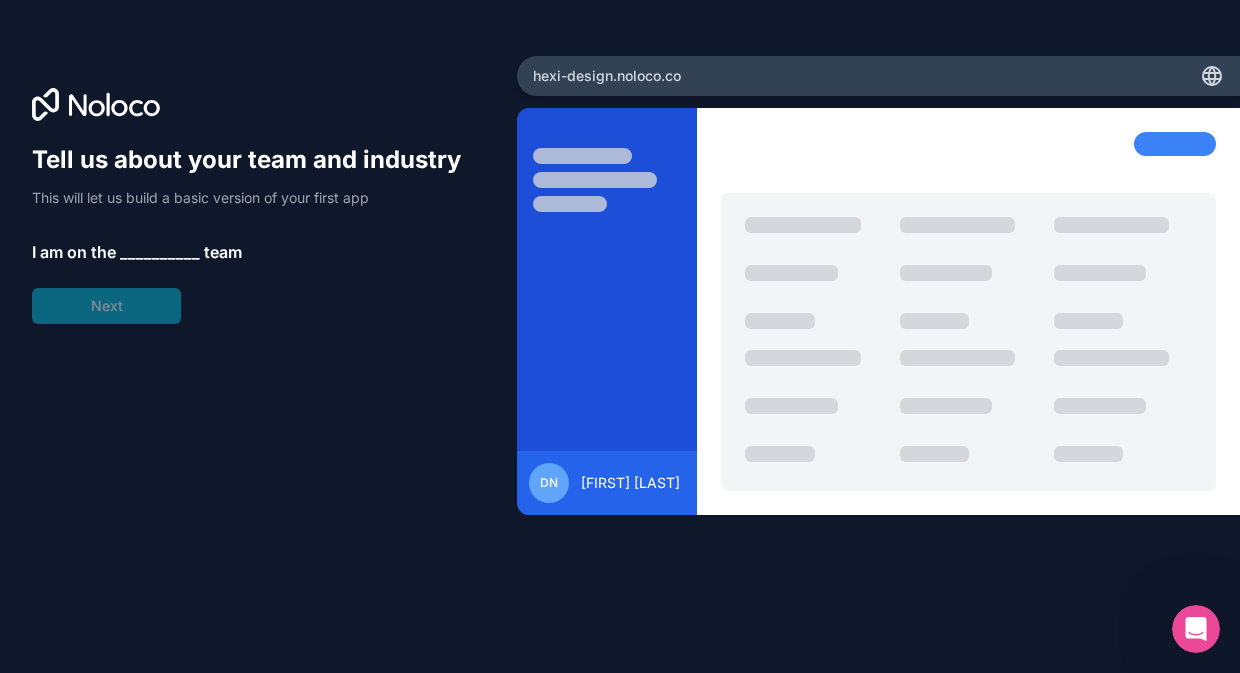 click on "__________" at bounding box center [160, 252] 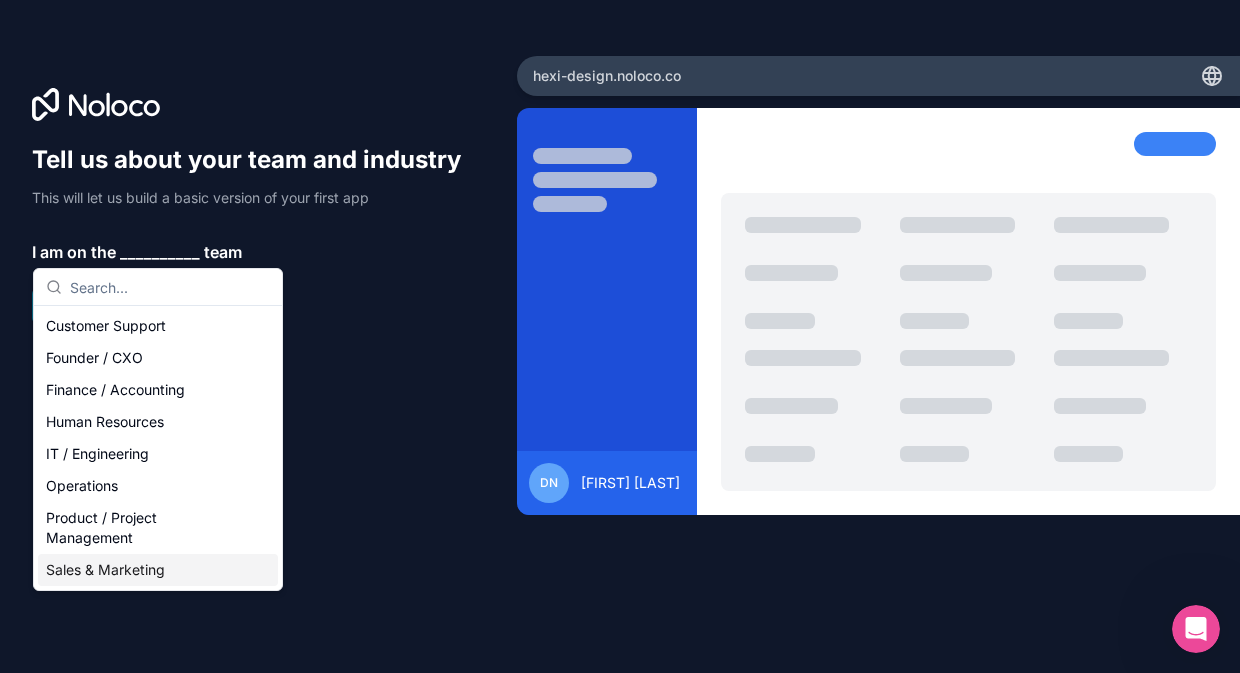 click on "Sales & Marketing" at bounding box center (158, 570) 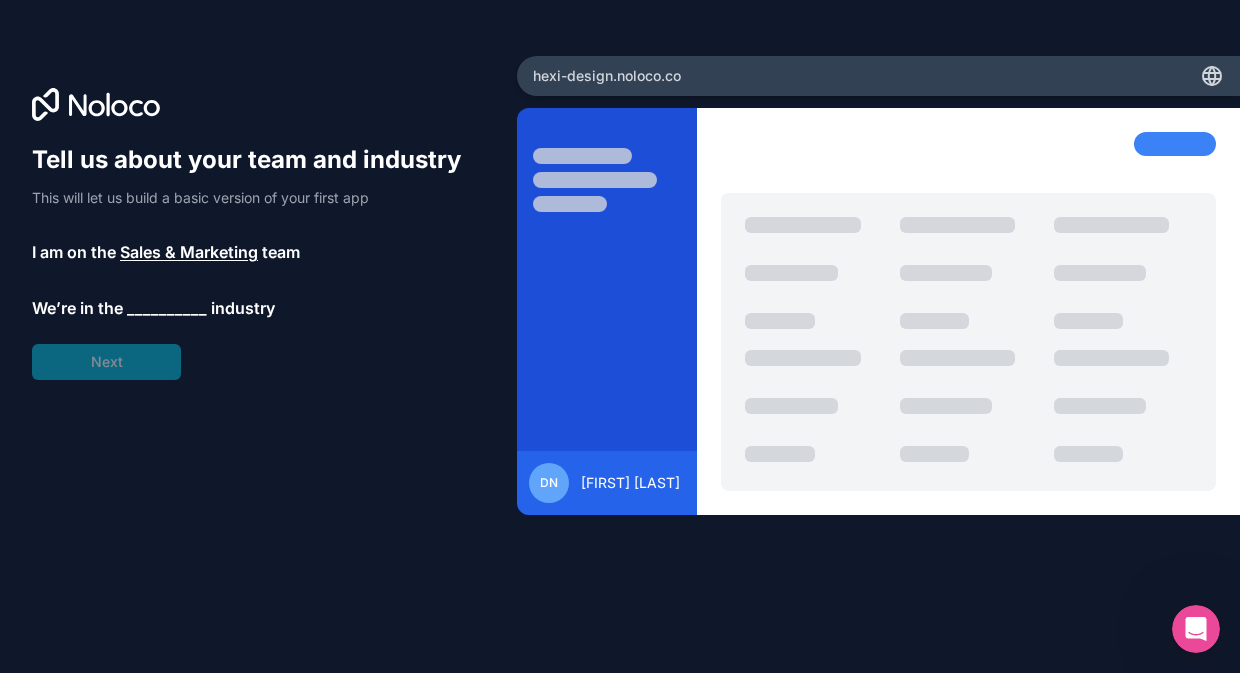 click on "__________" at bounding box center [167, 308] 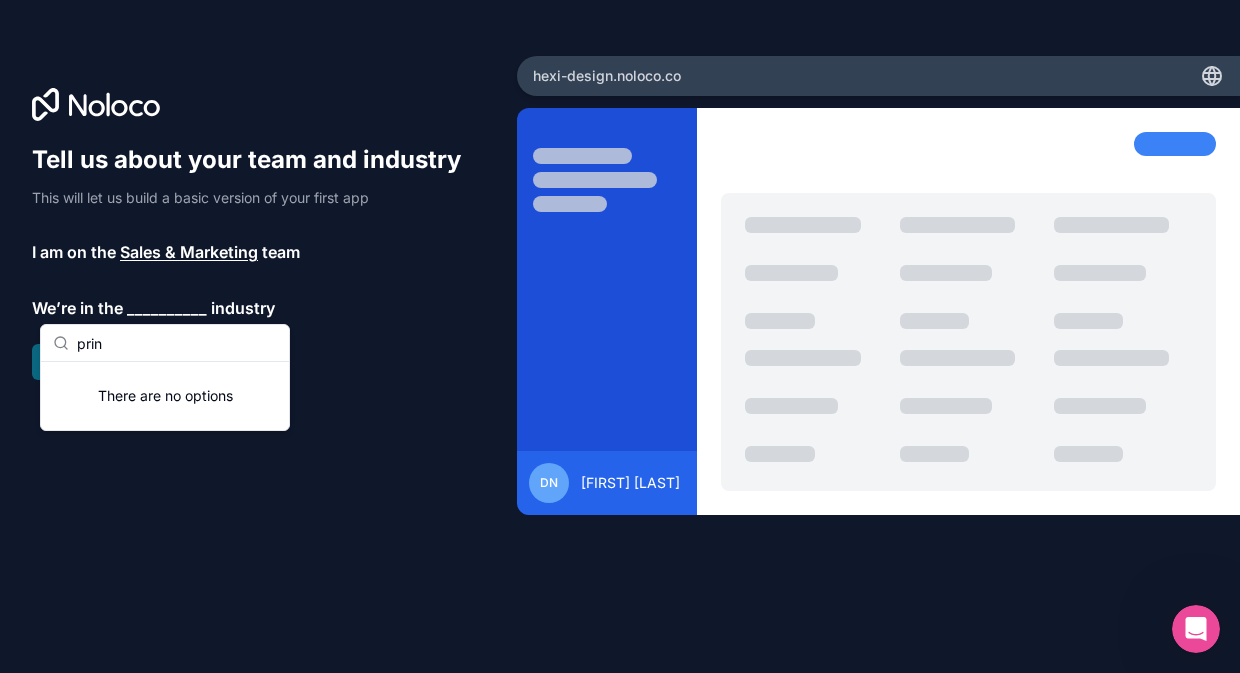 type on "print" 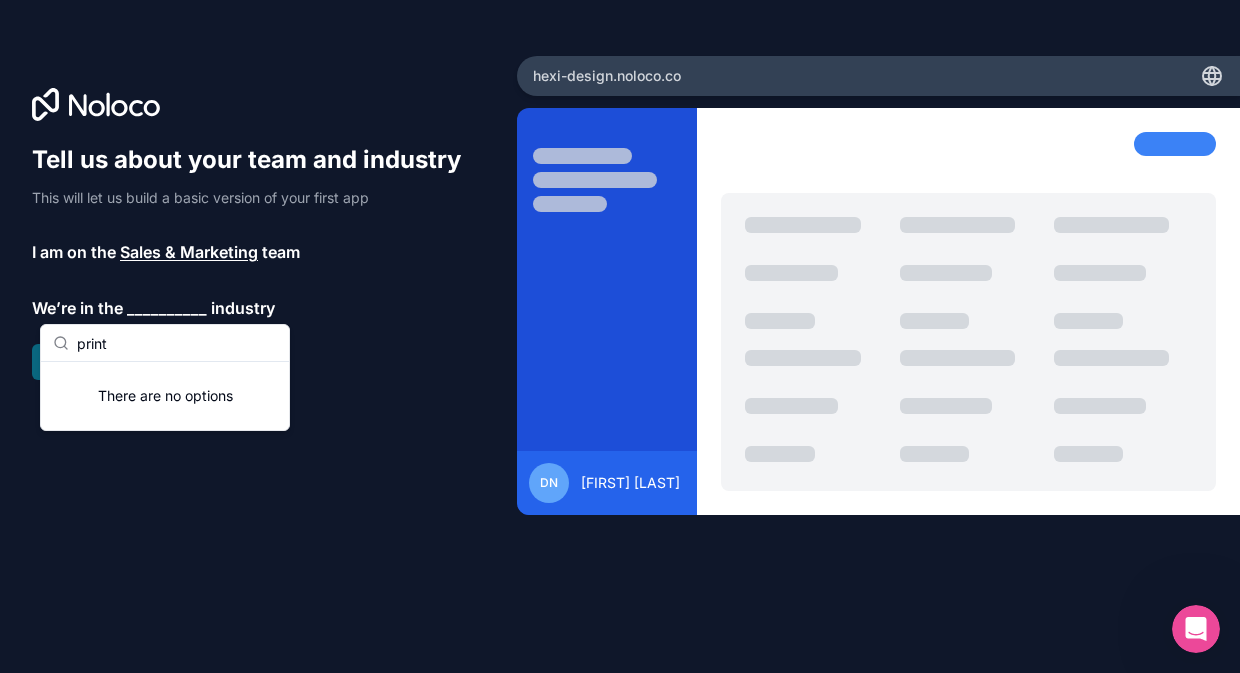 type 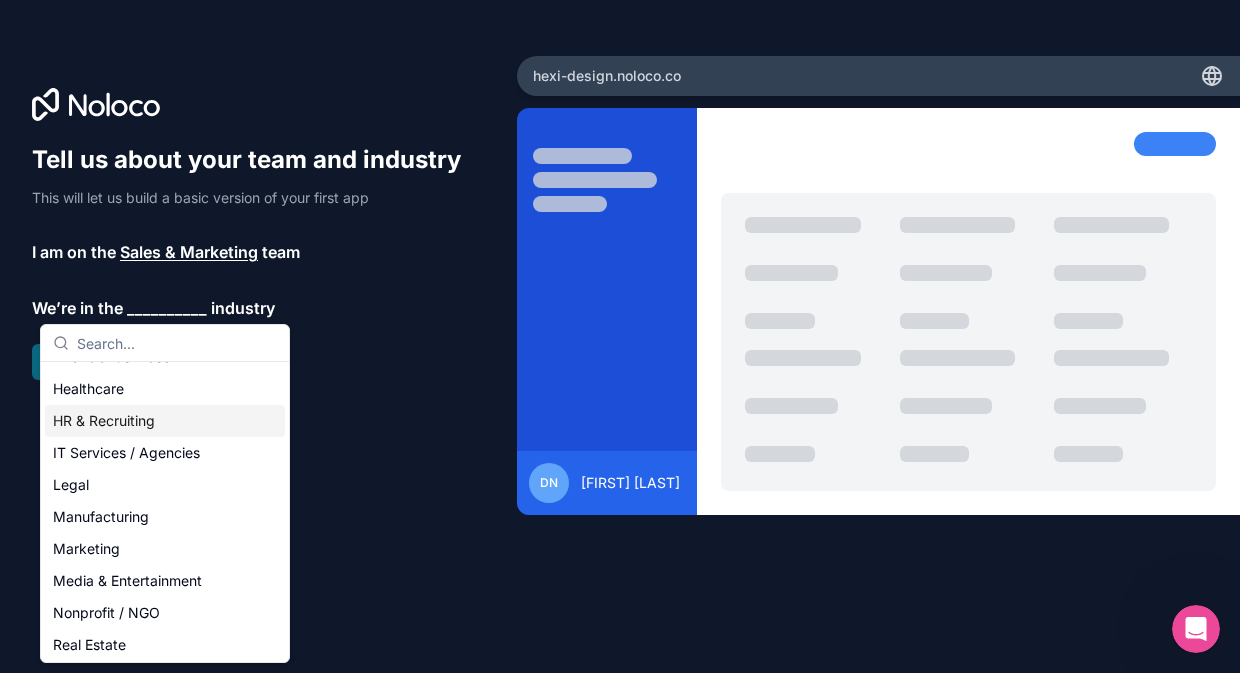 scroll, scrollTop: 200, scrollLeft: 0, axis: vertical 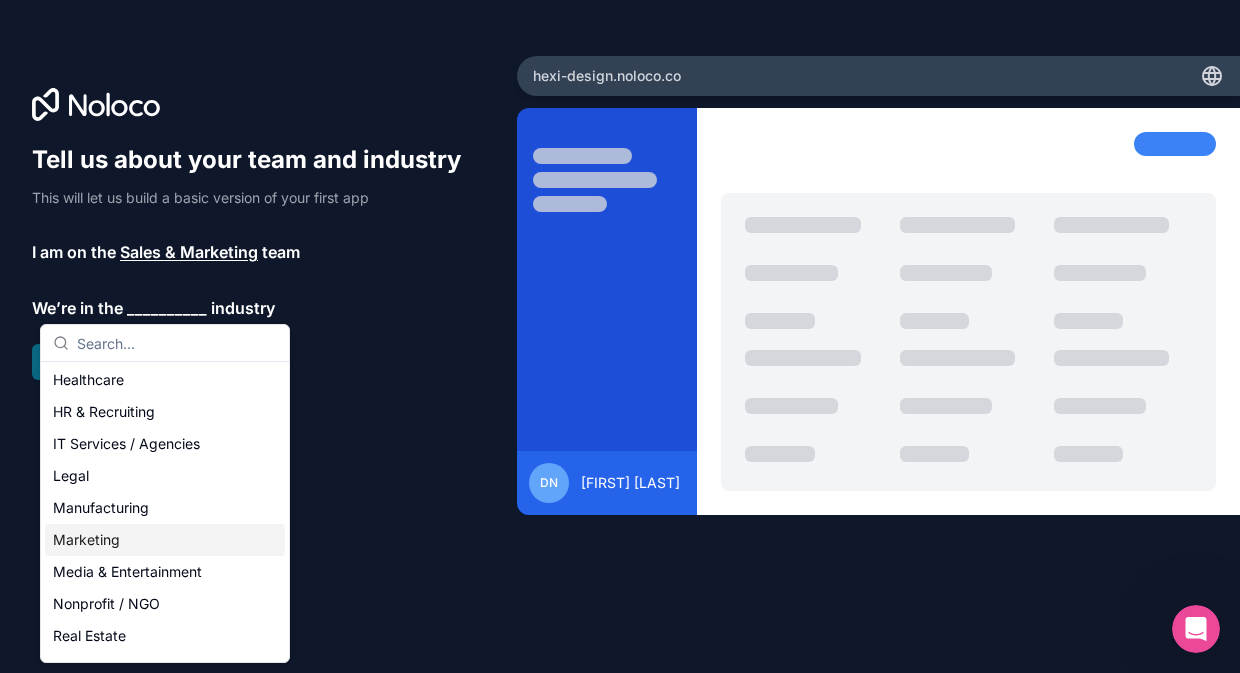 click on "Marketing" at bounding box center (165, 540) 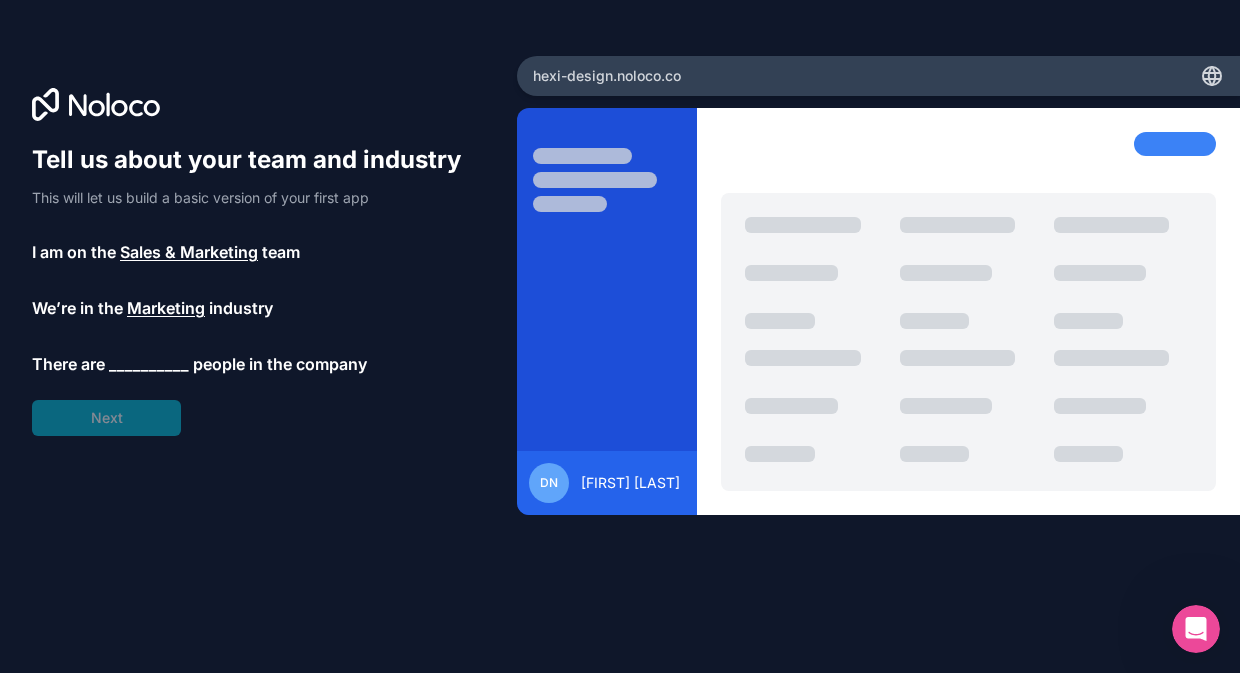 click on "__________" at bounding box center [149, 364] 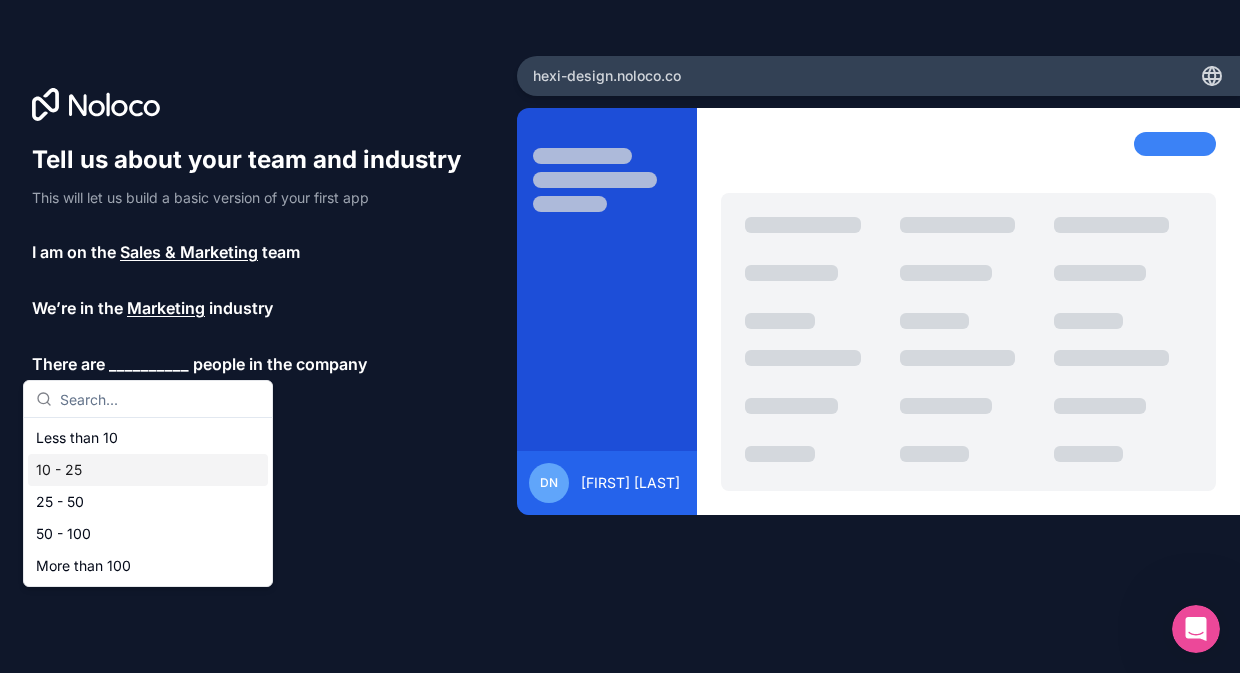 click on "Less than 10" at bounding box center [148, 438] 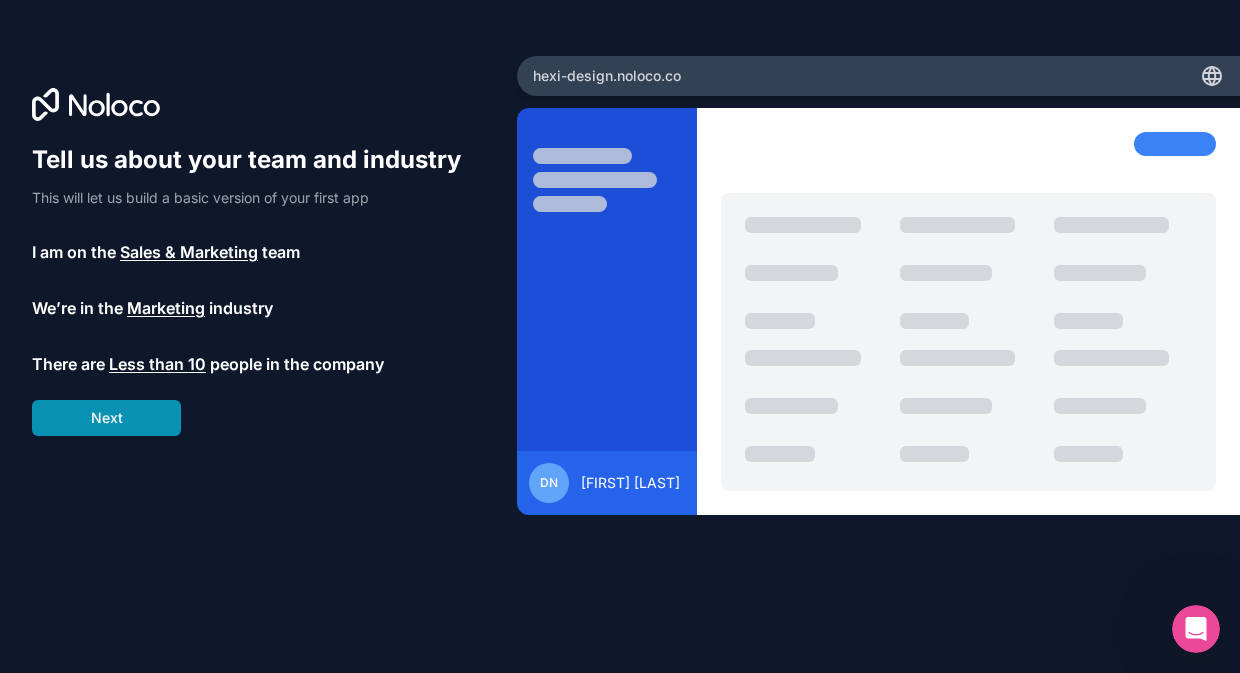 click on "Next" at bounding box center [106, 418] 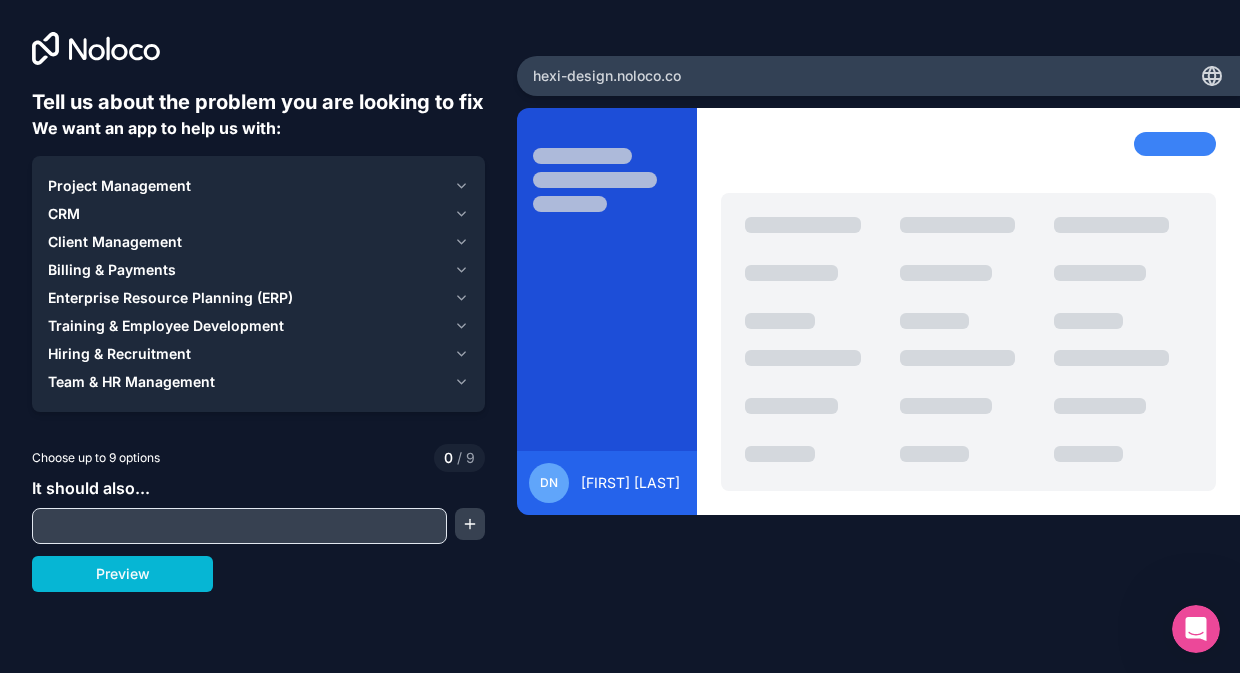 click on "Project Management" at bounding box center (247, 186) 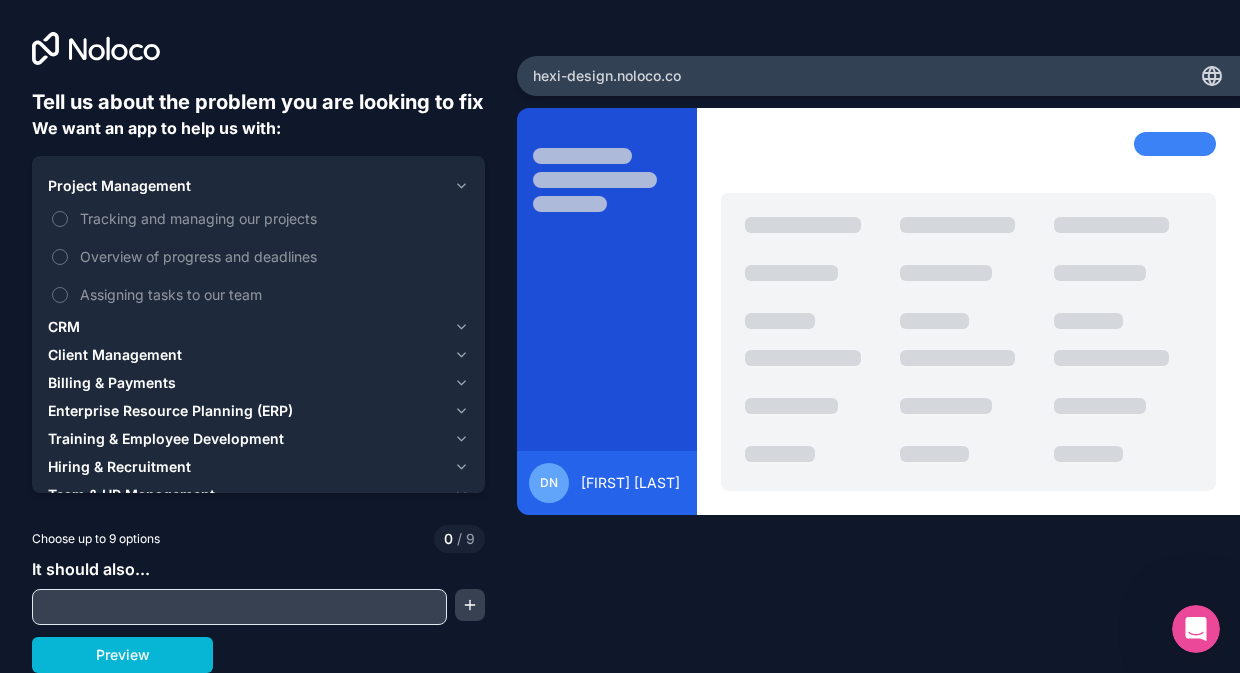 click on "Project Management" at bounding box center [247, 186] 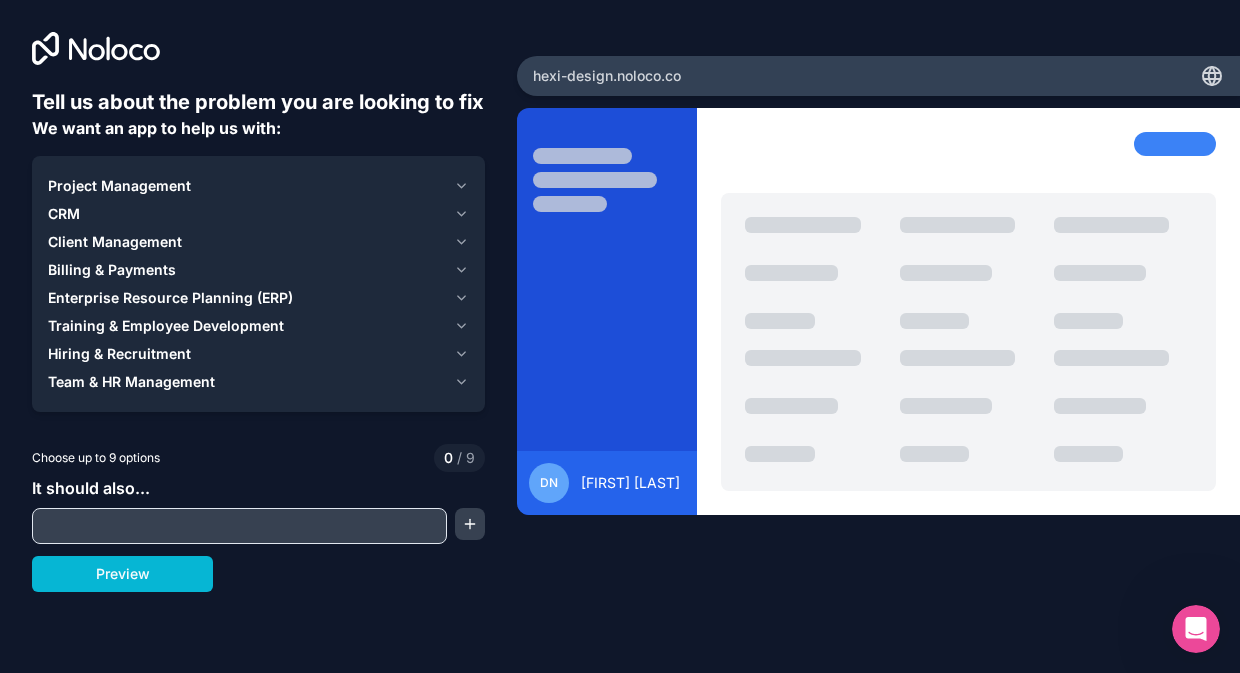click on "CRM" at bounding box center (258, 214) 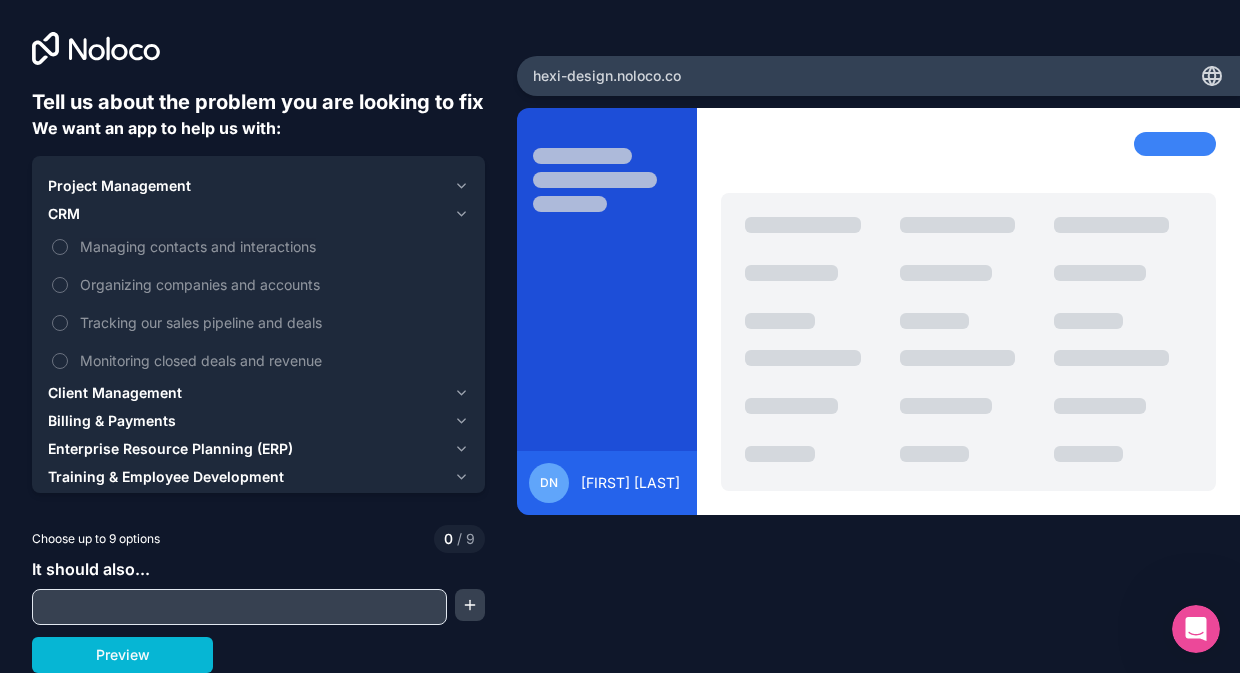 click on "CRM" at bounding box center [258, 214] 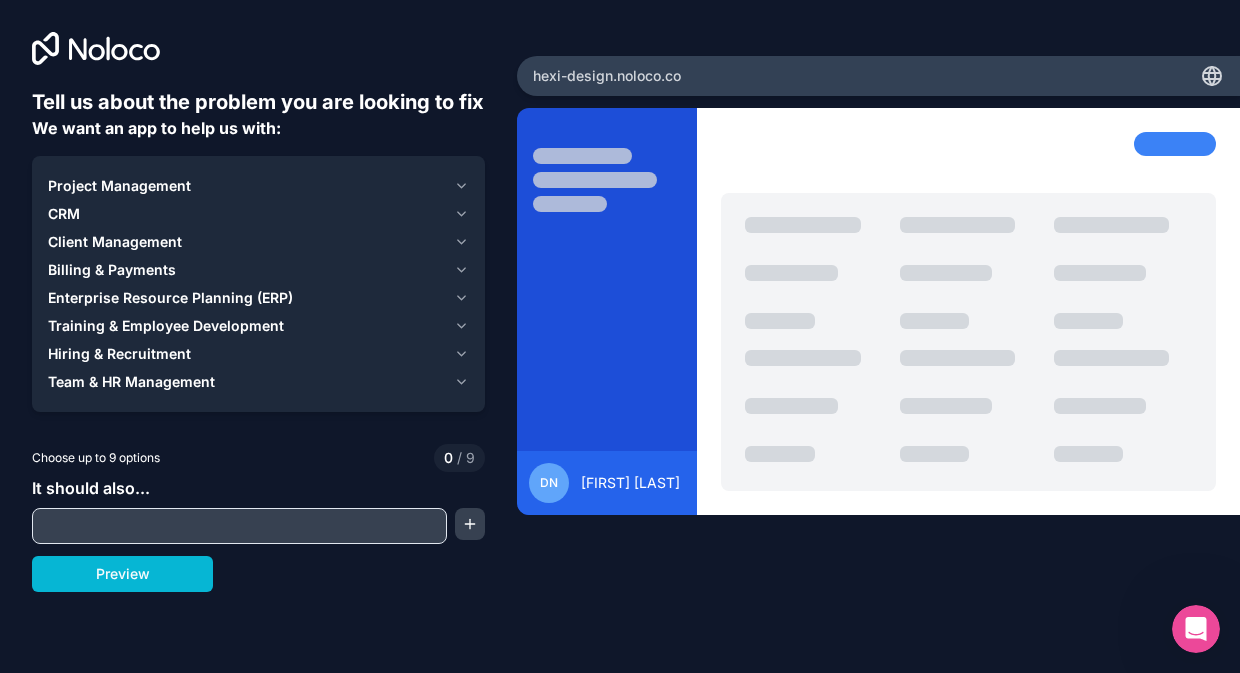 click on "Billing & Payments" at bounding box center (258, 270) 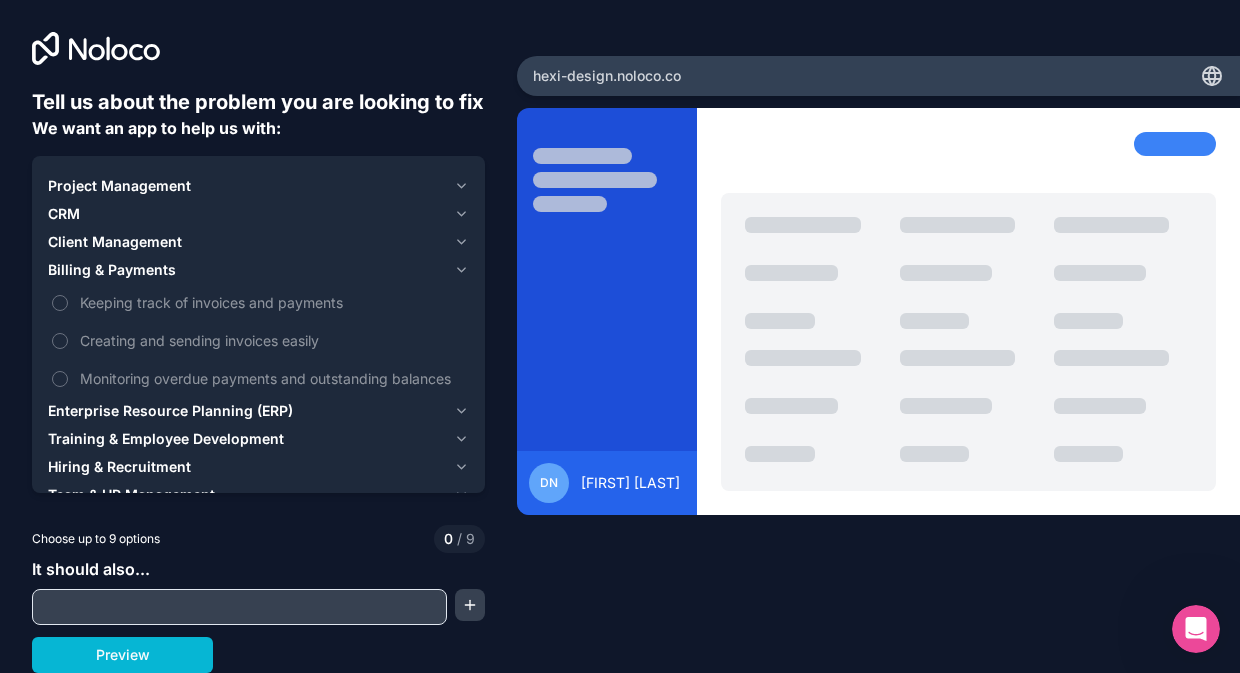 click on "Billing & Payments" at bounding box center [247, 270] 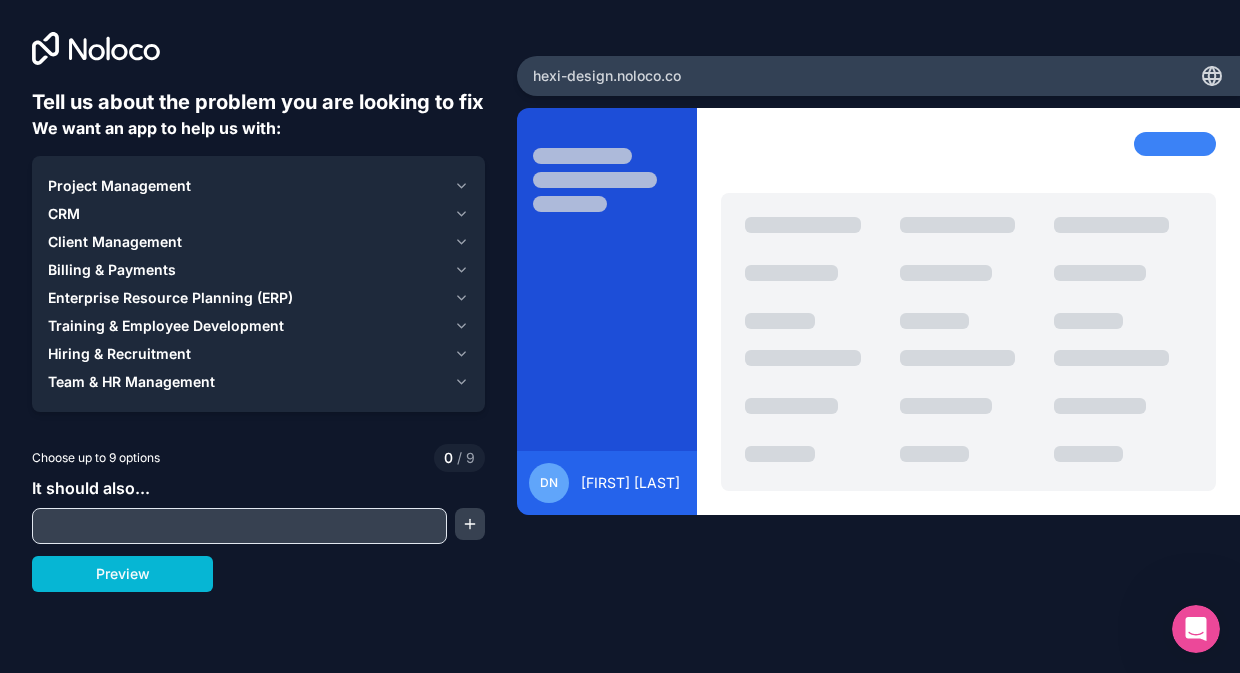 click on "Client Management" at bounding box center (247, 242) 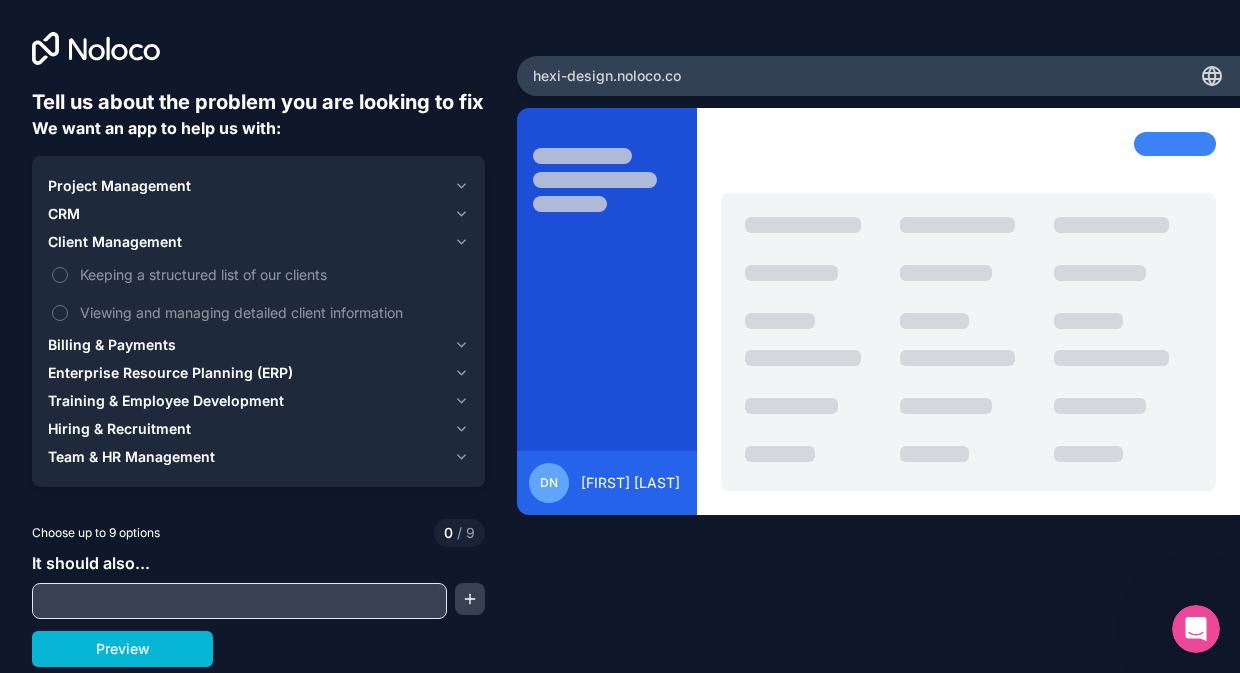 click on "Client Management" at bounding box center [258, 242] 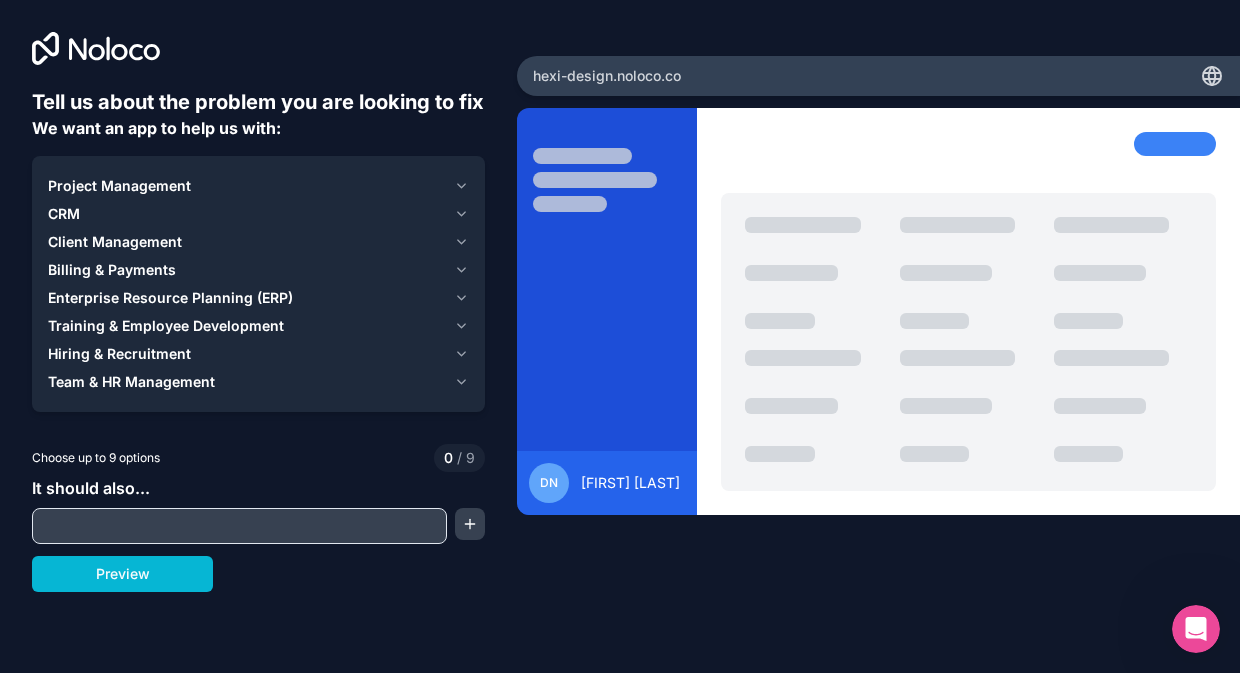 click on "Billing & Payments" at bounding box center (247, 270) 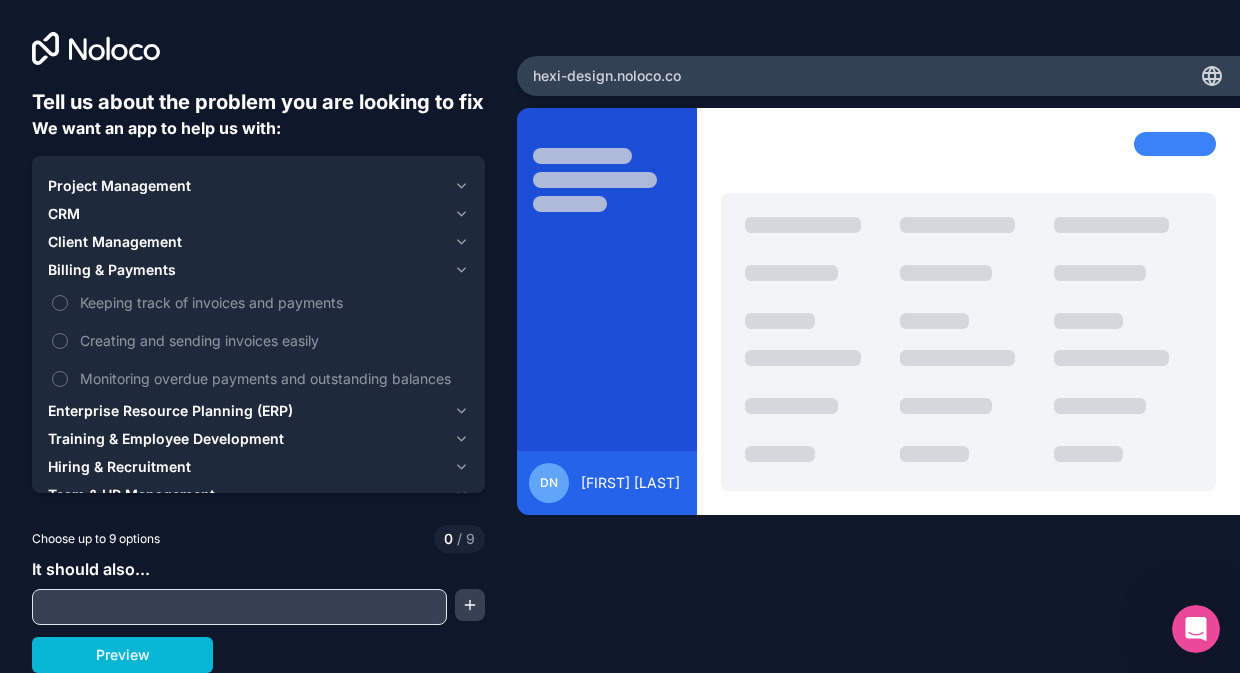 click on "Enterprise Resource Planning (ERP)" at bounding box center [247, 411] 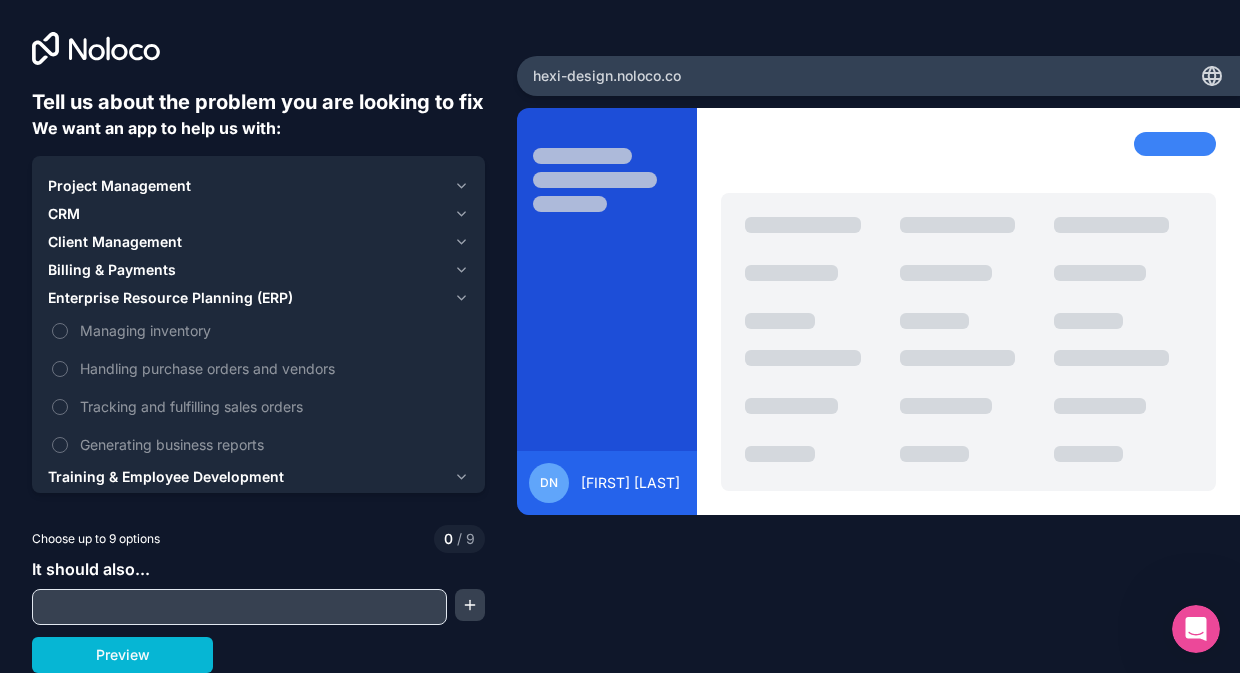 scroll, scrollTop: 28, scrollLeft: 0, axis: vertical 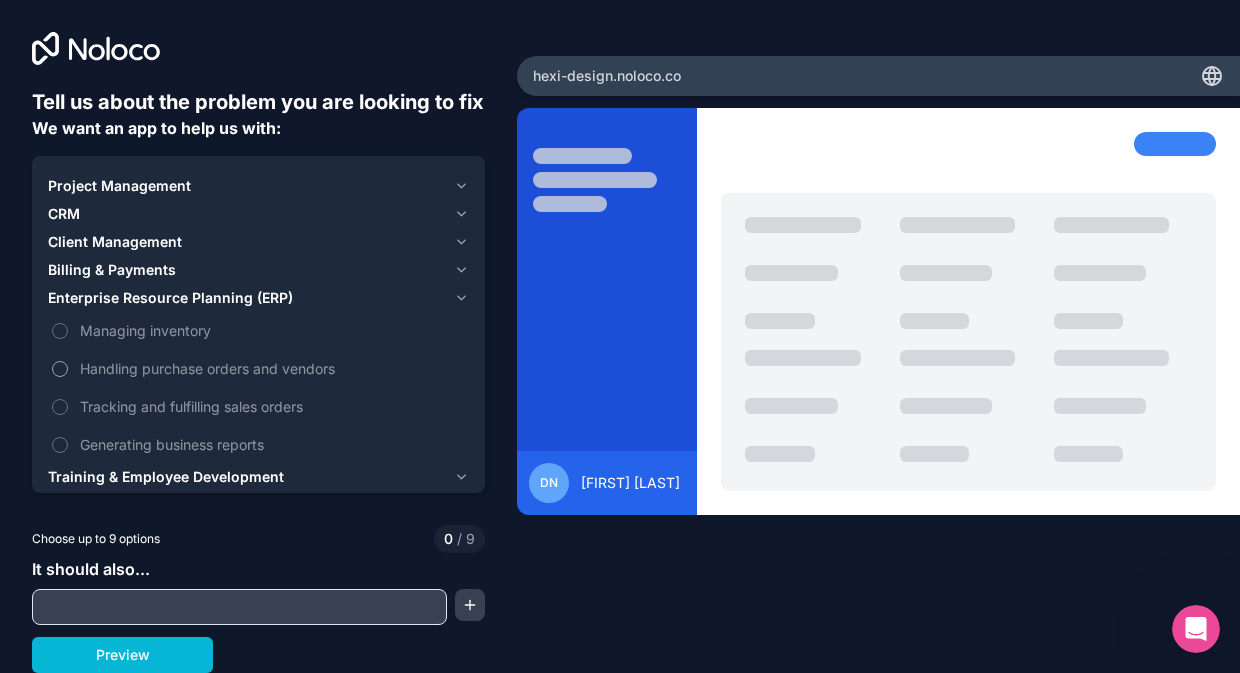 click on "Handling purchase orders and vendors" at bounding box center [272, 368] 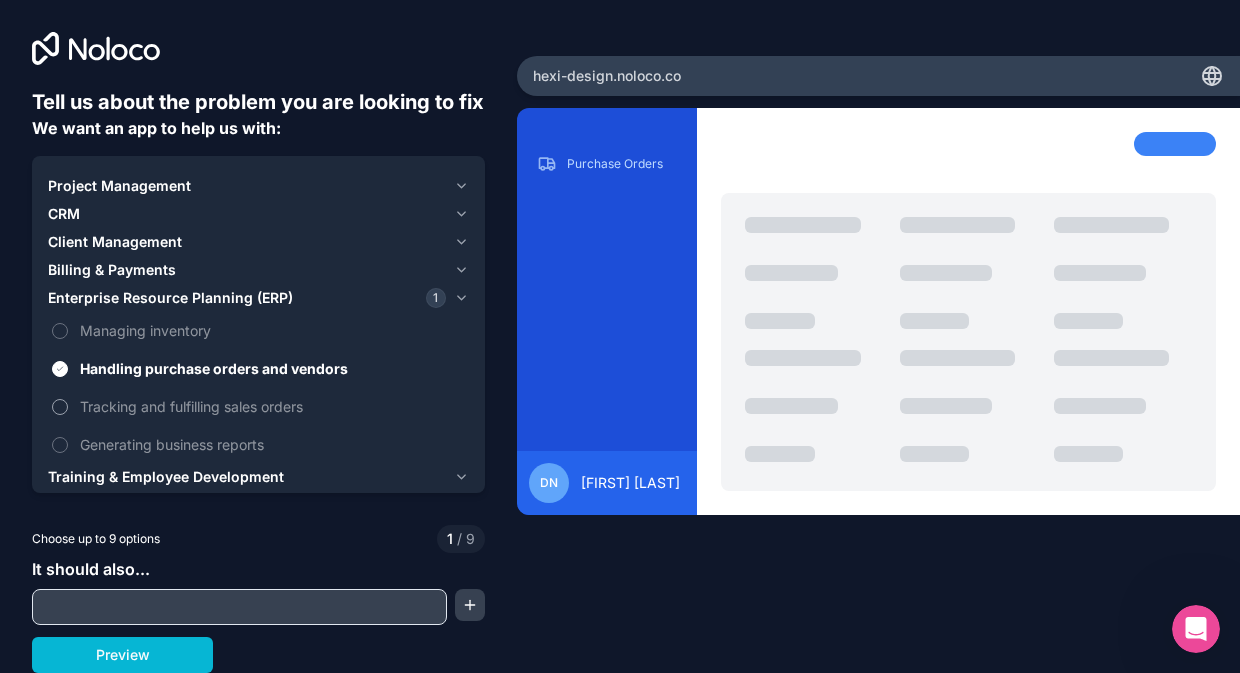 click on "Tracking and fulfilling sales orders" at bounding box center [272, 406] 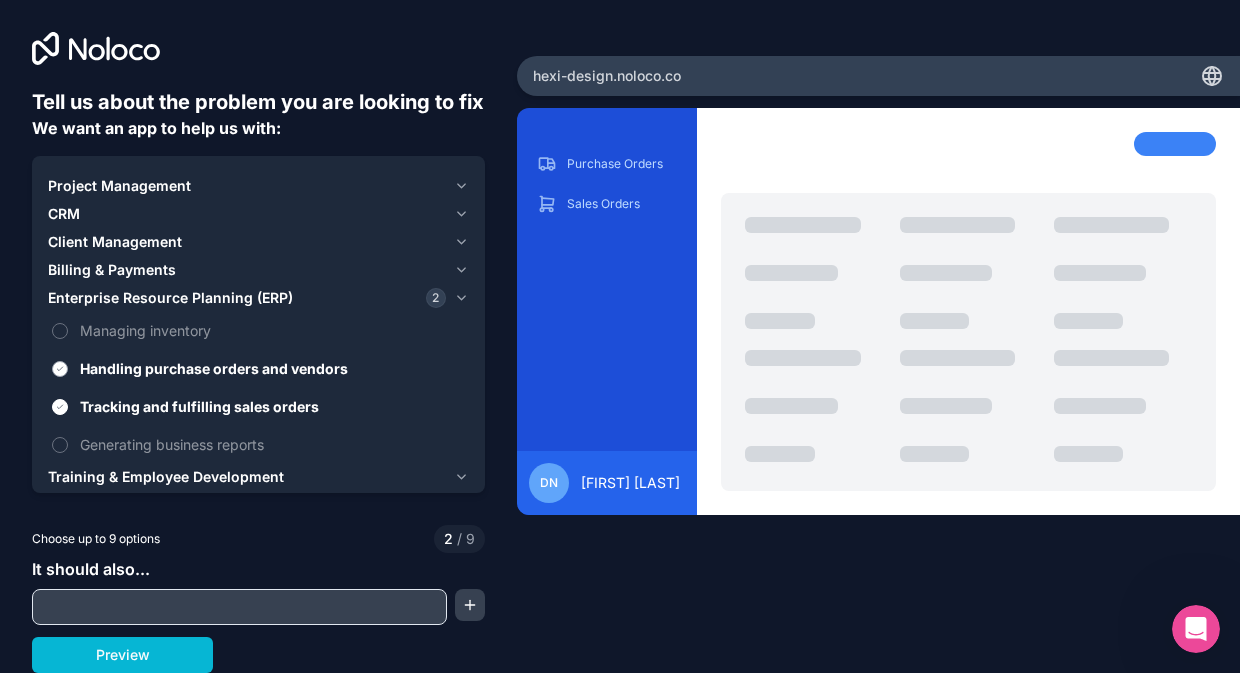 click on "Handling purchase orders and vendors" at bounding box center [272, 368] 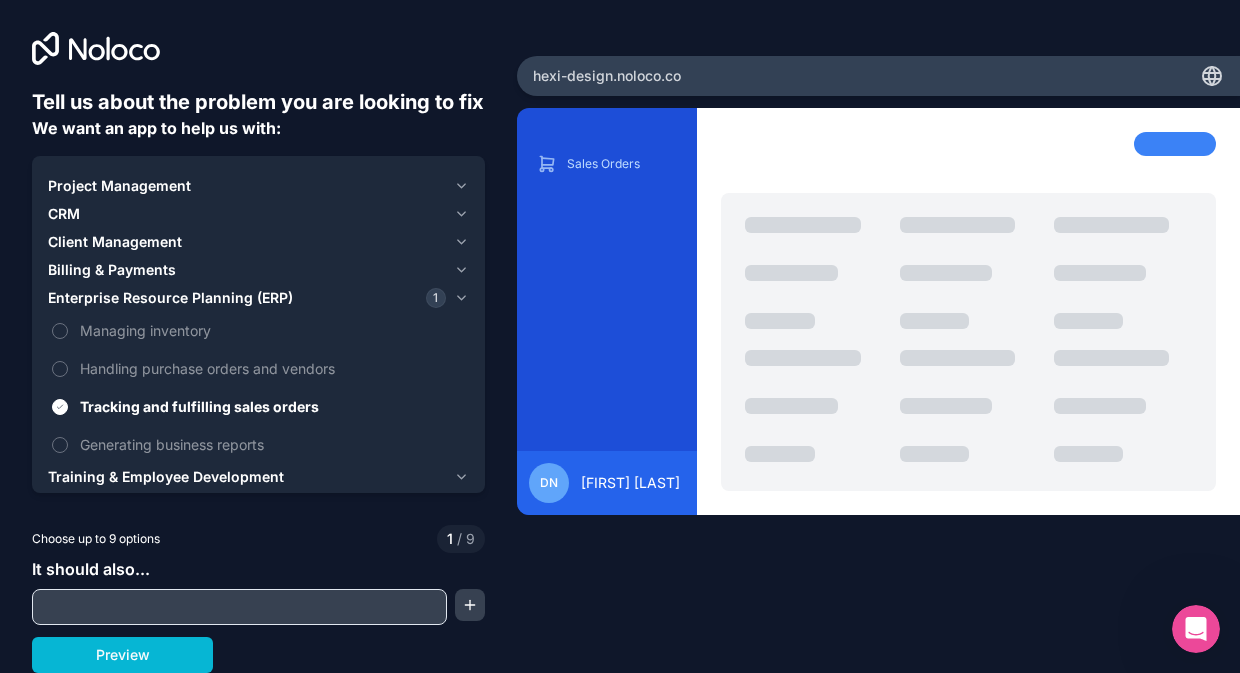 click on "Enterprise Resource Planning (ERP) 1" at bounding box center (247, 298) 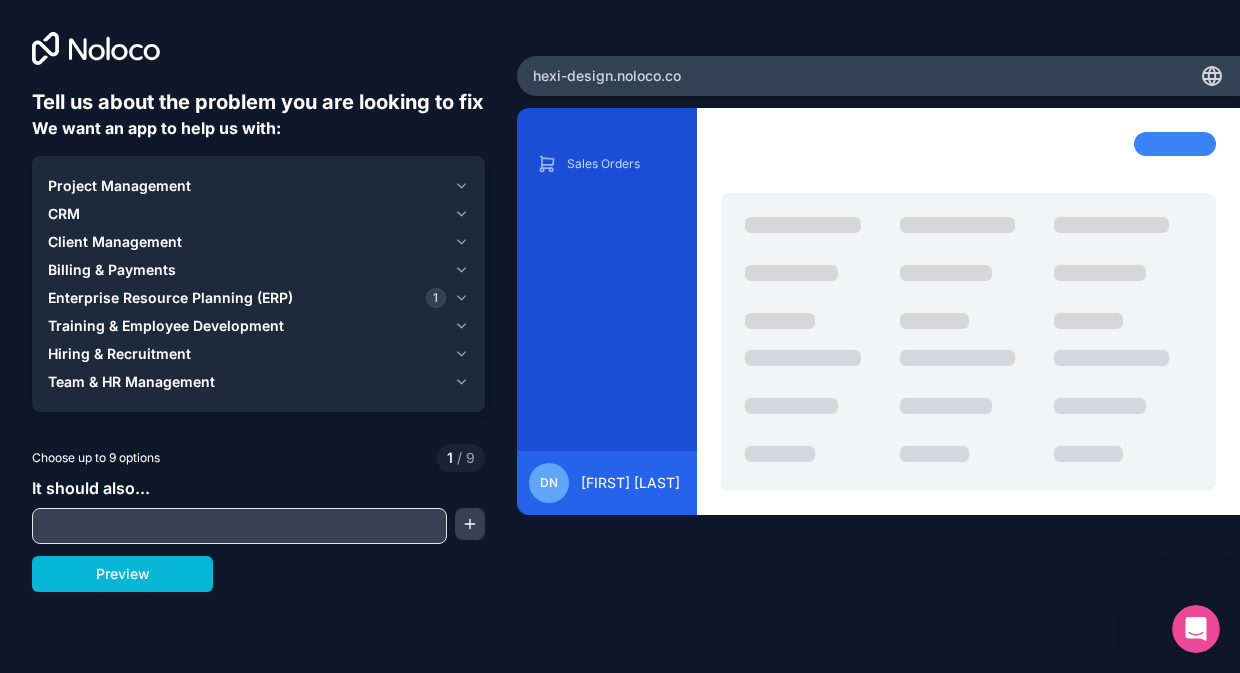 click at bounding box center [239, 526] 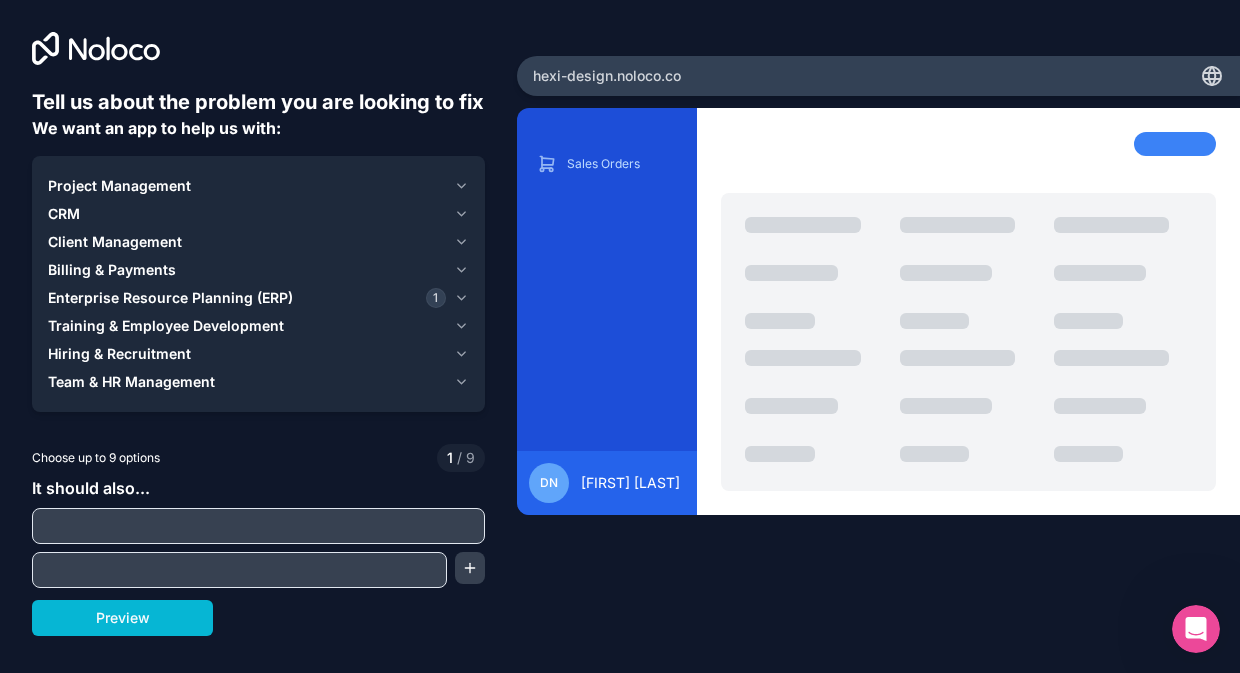 click at bounding box center [258, 526] 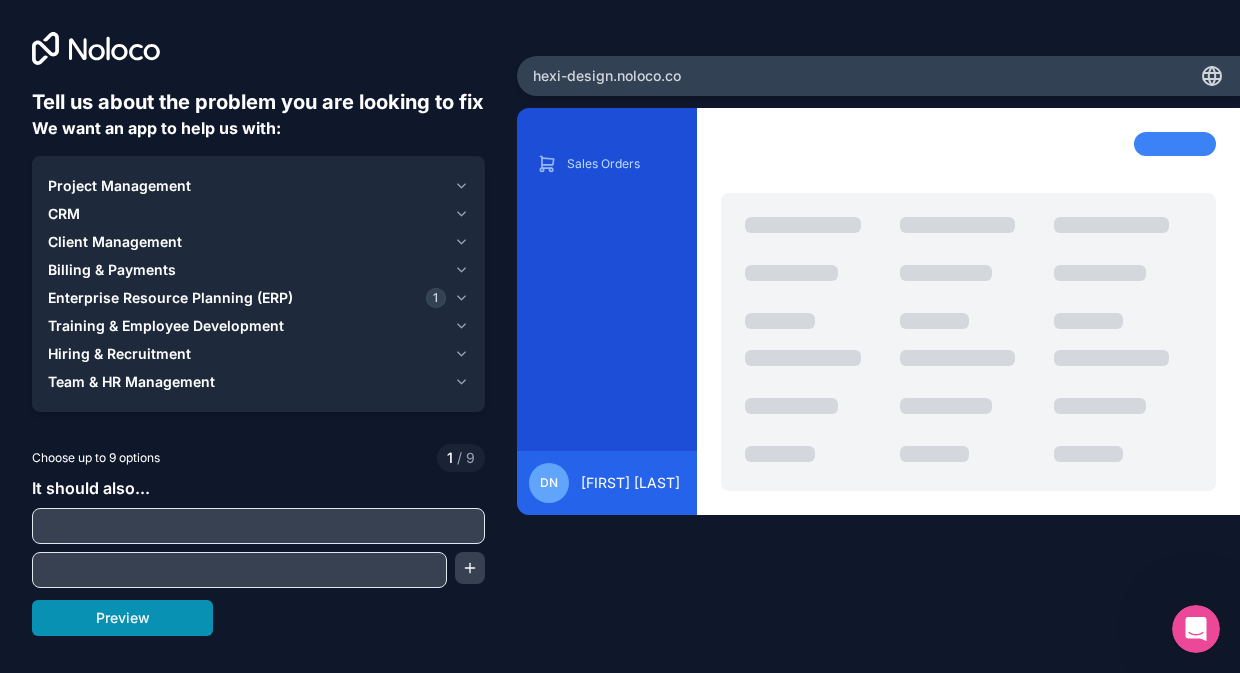 click on "Preview" at bounding box center (122, 618) 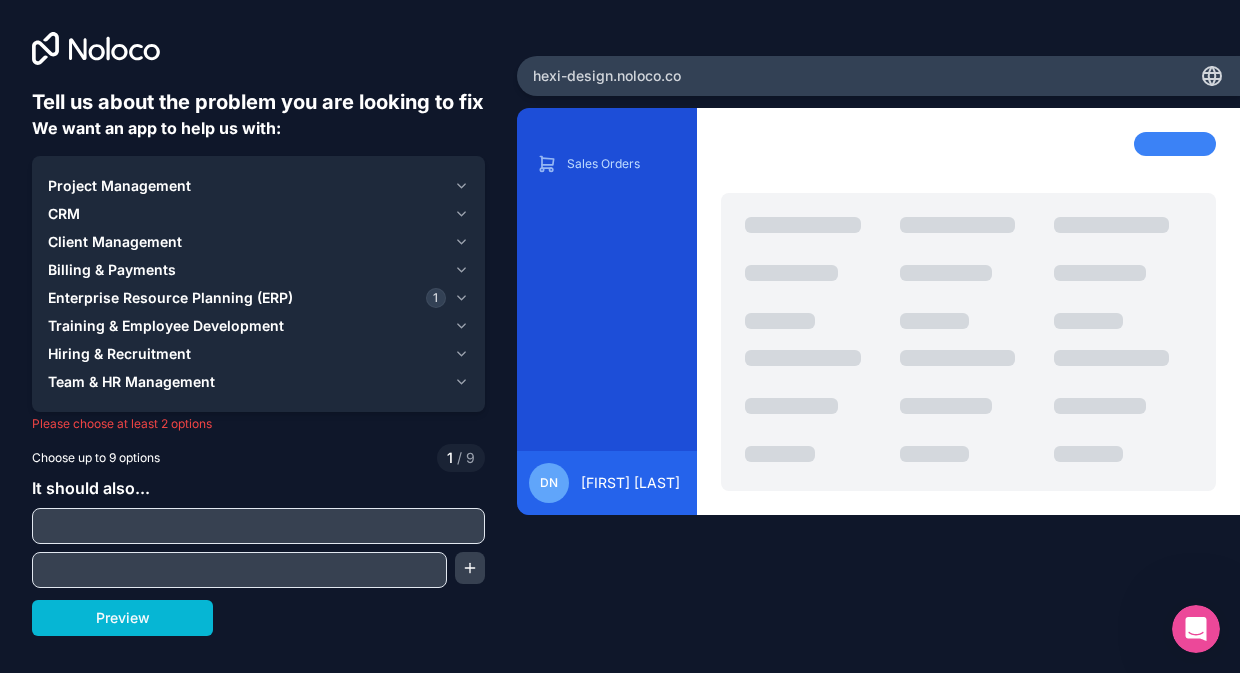click 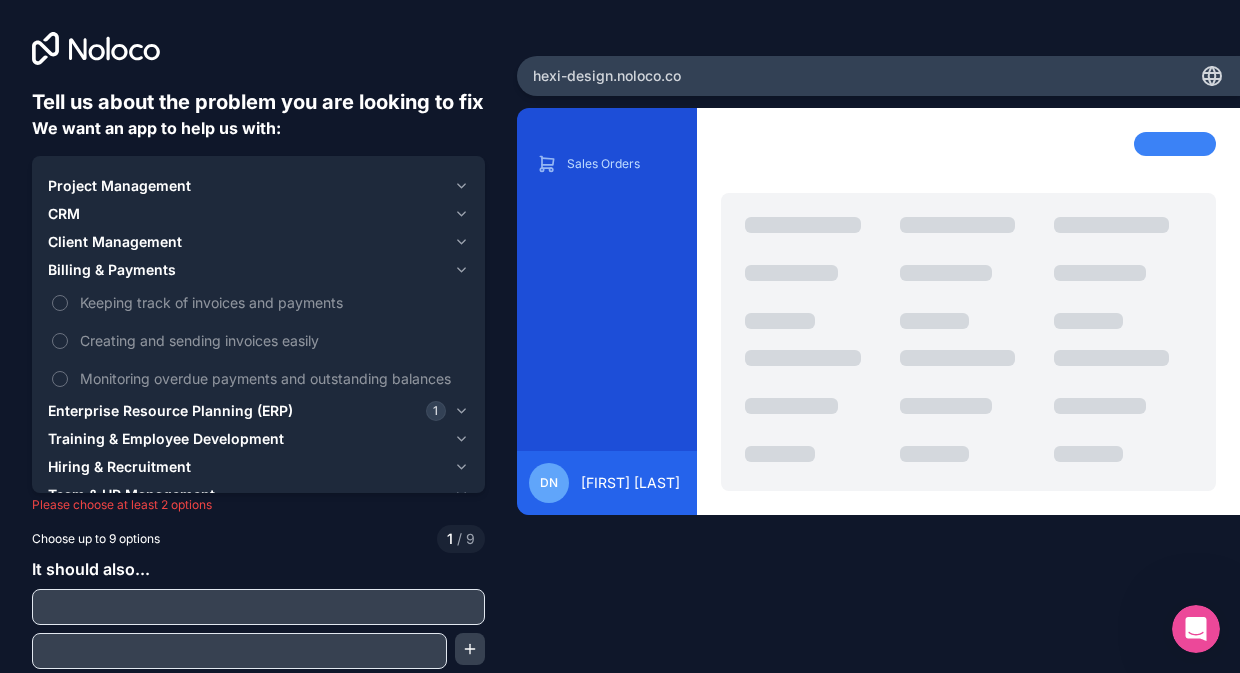 click on "Enterprise Resource Planning (ERP) 1" at bounding box center (247, 411) 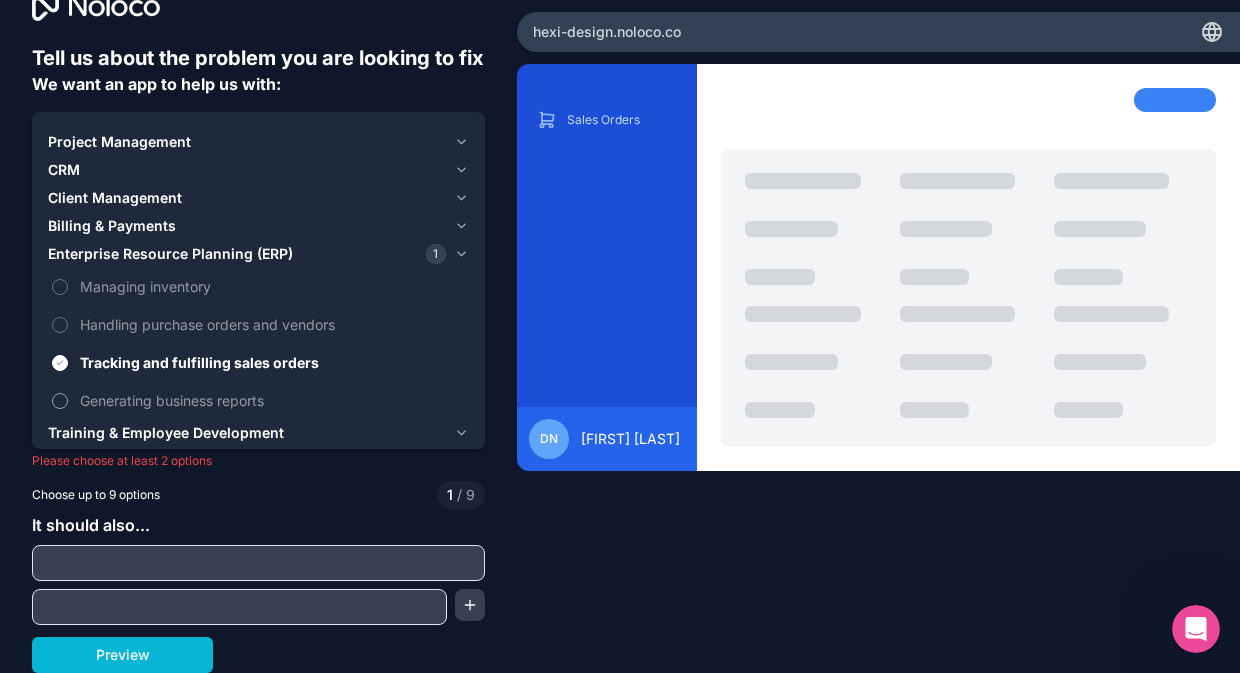 scroll, scrollTop: 72, scrollLeft: 0, axis: vertical 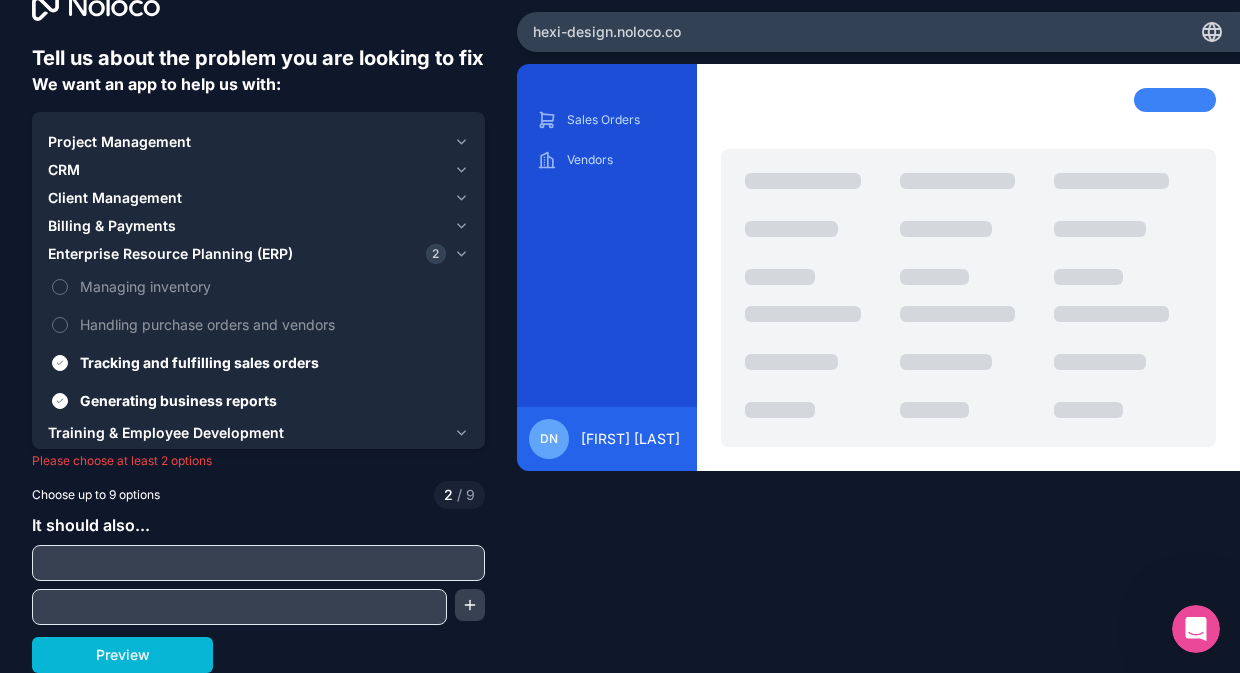 click on "Training & Employee Development" at bounding box center (247, 433) 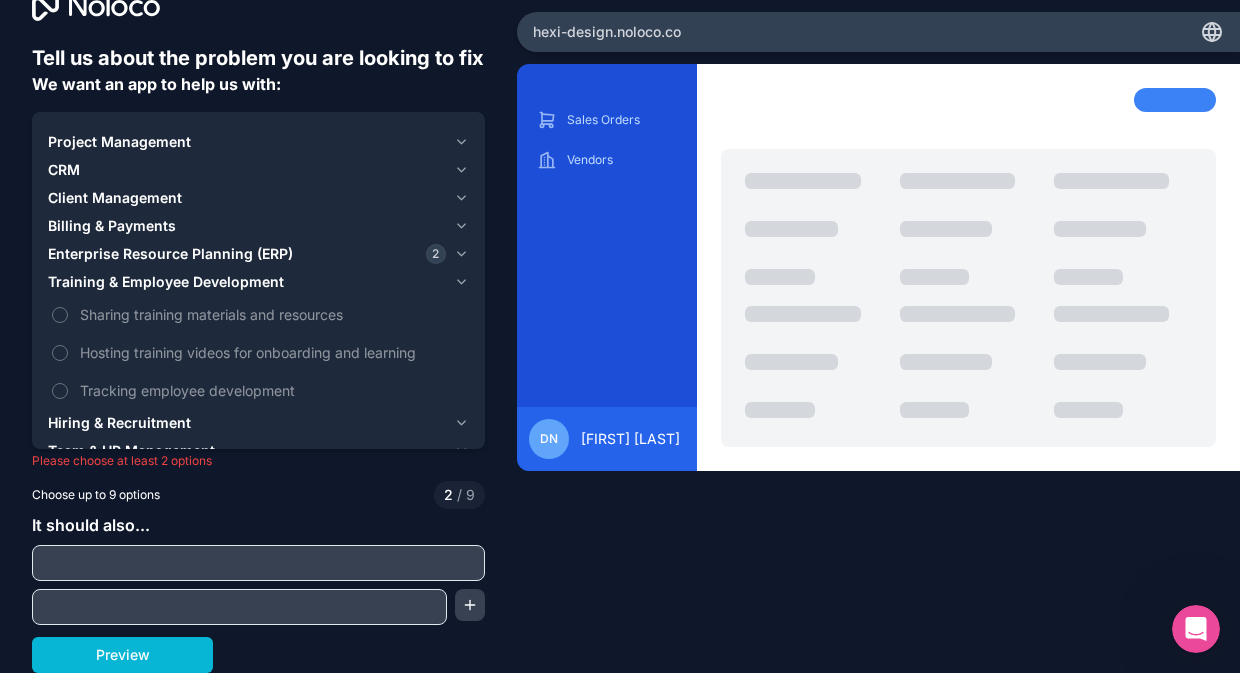 click at bounding box center [258, 563] 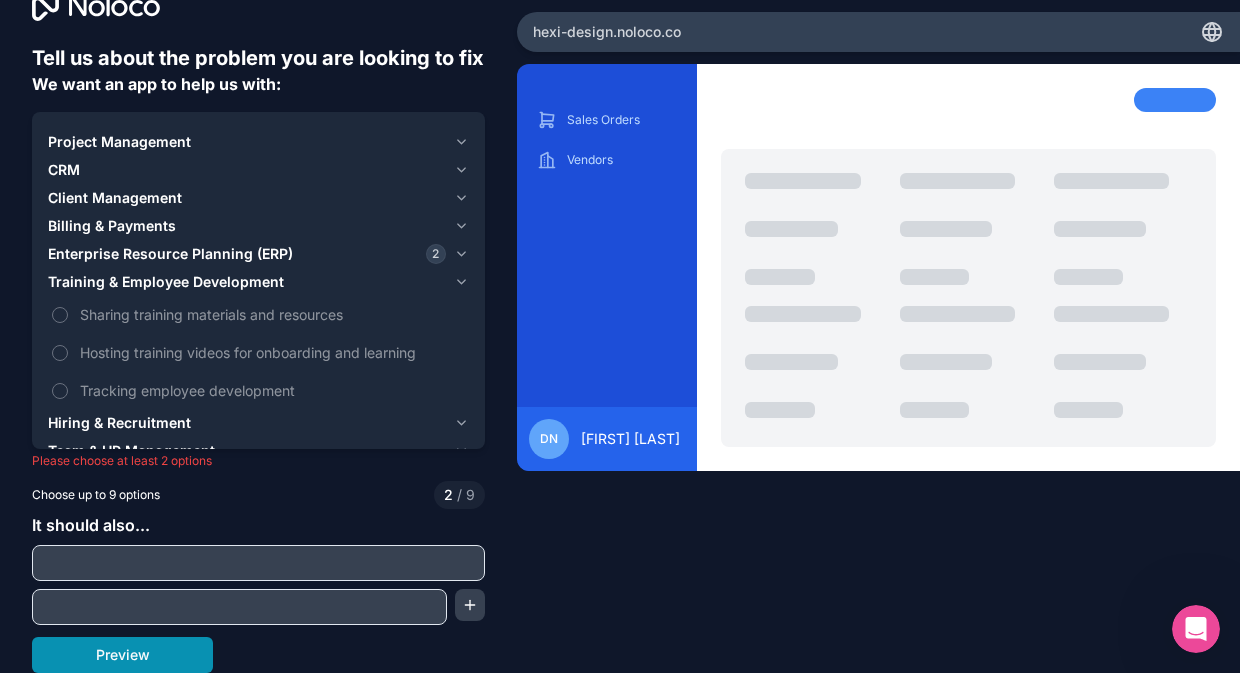 click on "Preview" at bounding box center (122, 655) 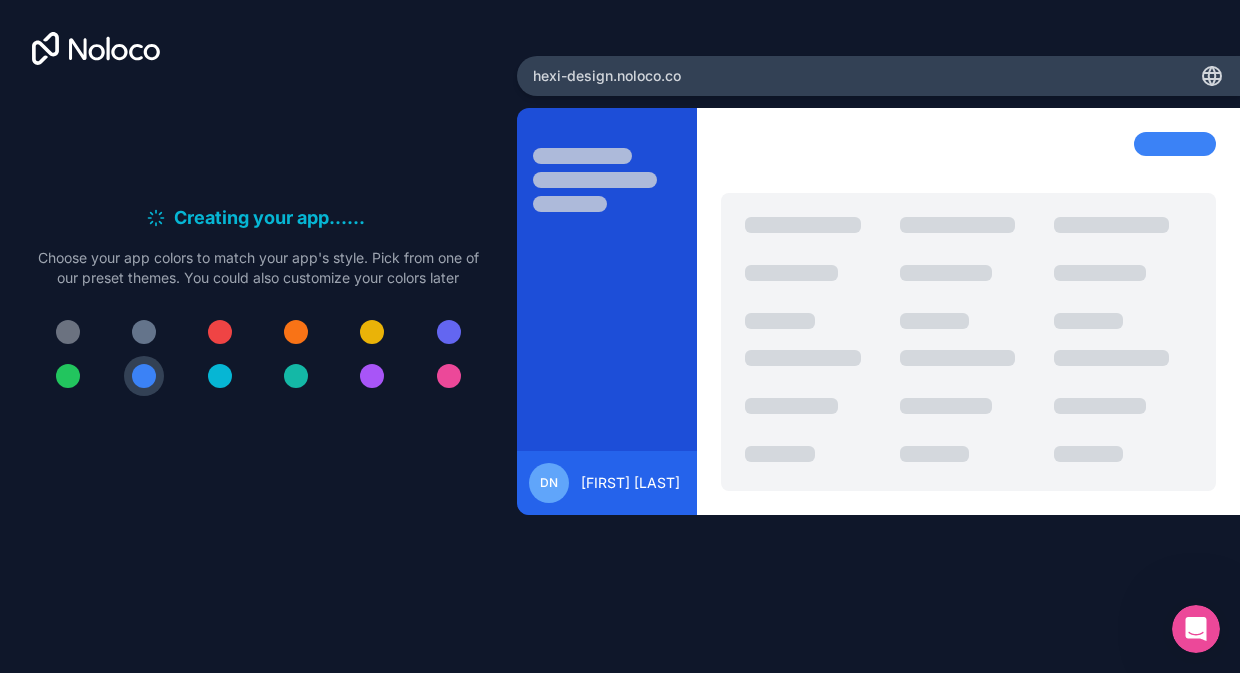 scroll, scrollTop: 0, scrollLeft: 0, axis: both 